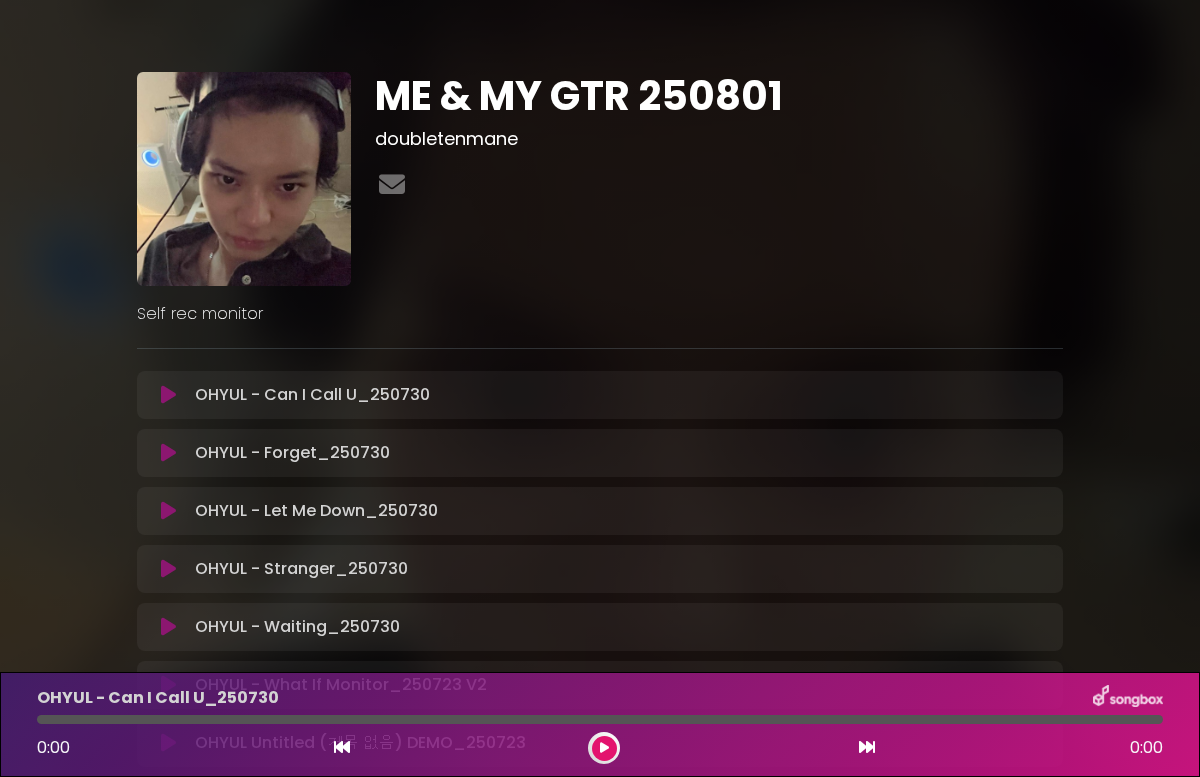 scroll, scrollTop: 0, scrollLeft: 0, axis: both 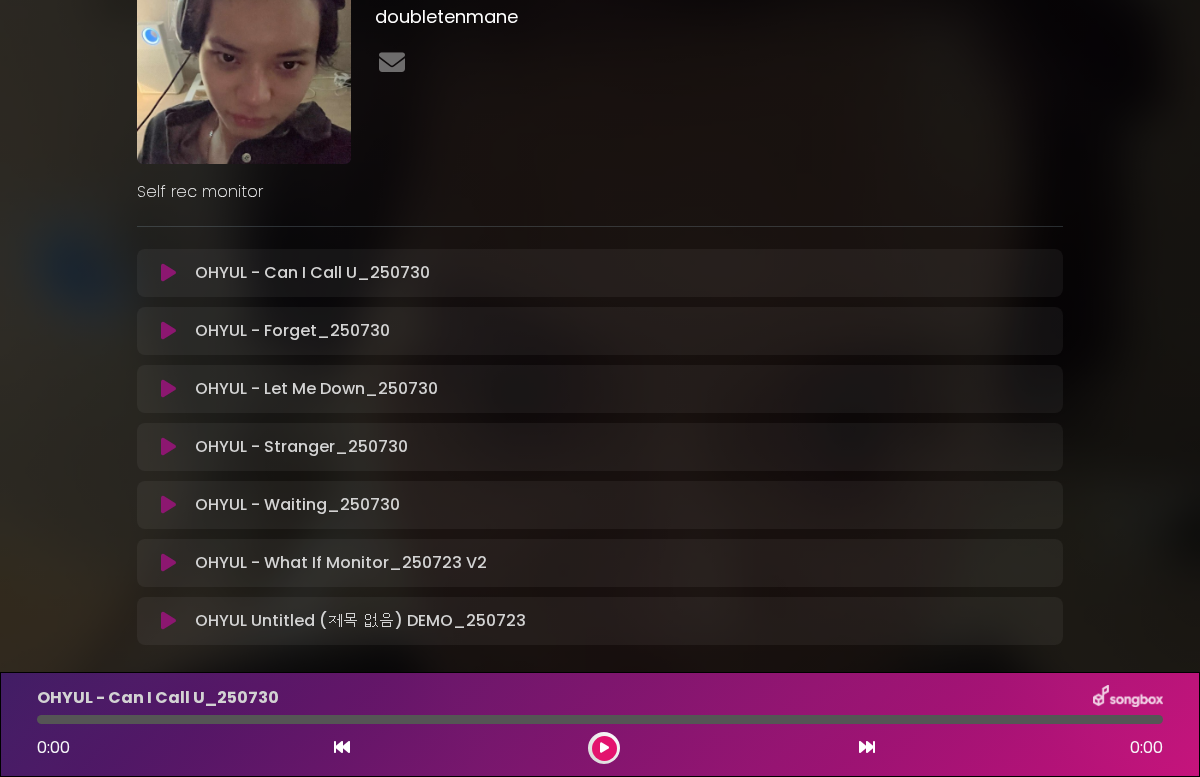 click on "OHYUL - Can I Call U_250730
Loading Track..." at bounding box center (312, 273) 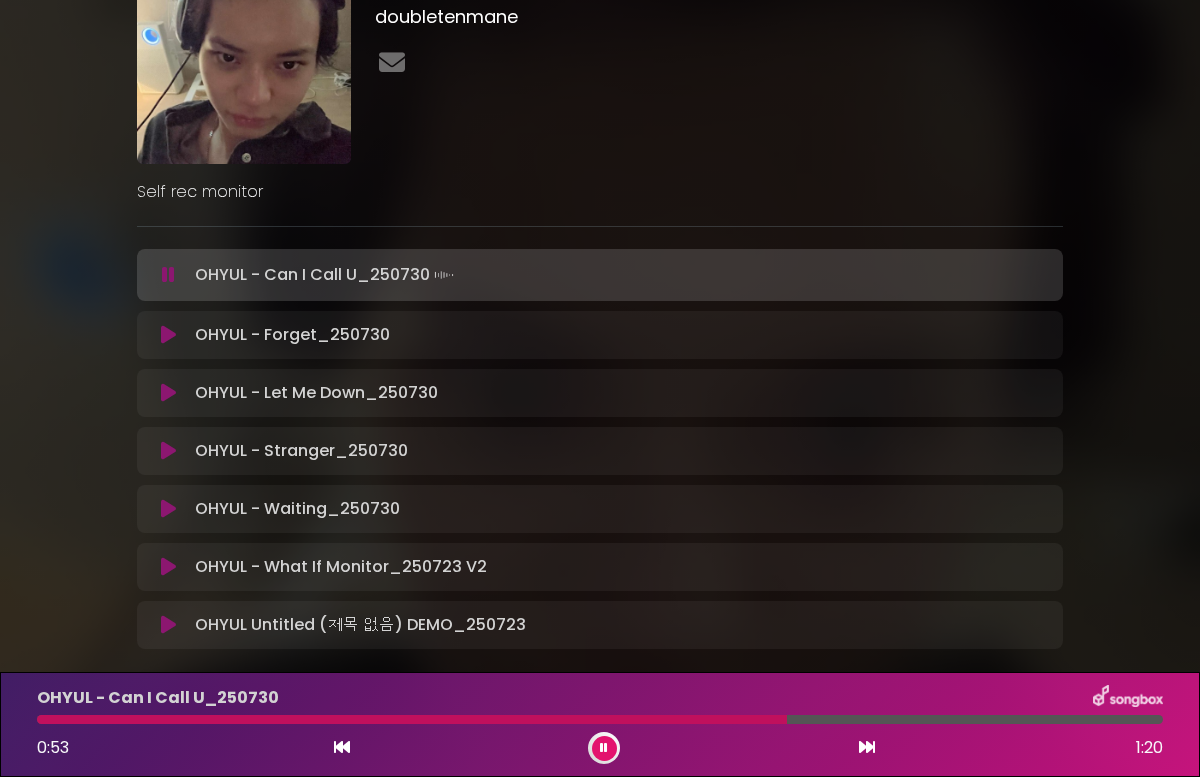 click at bounding box center (168, 625) 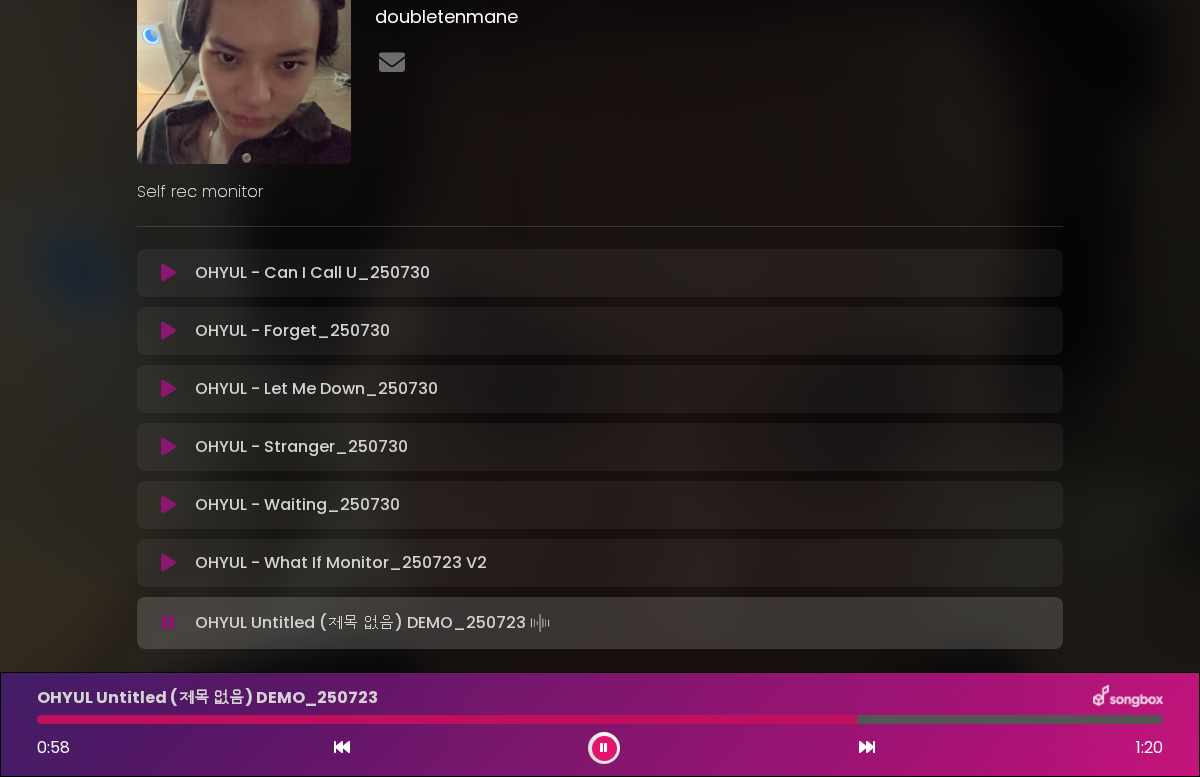 type 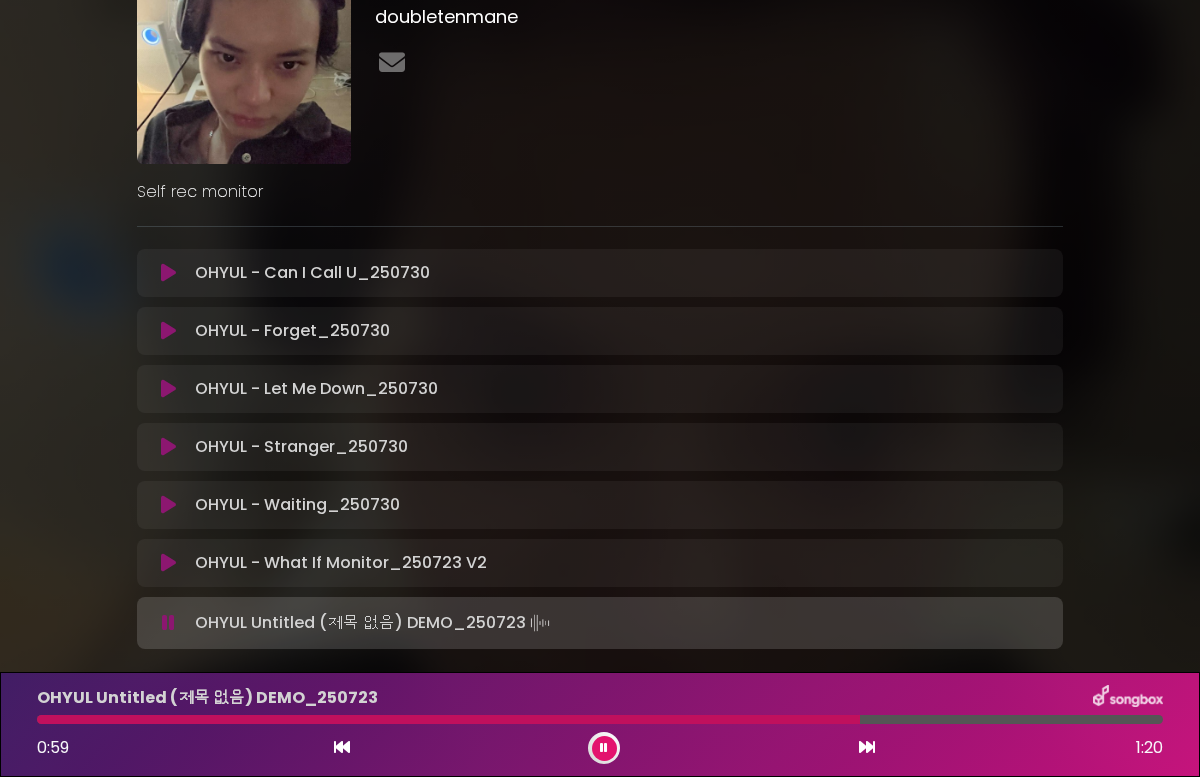 click at bounding box center (168, 623) 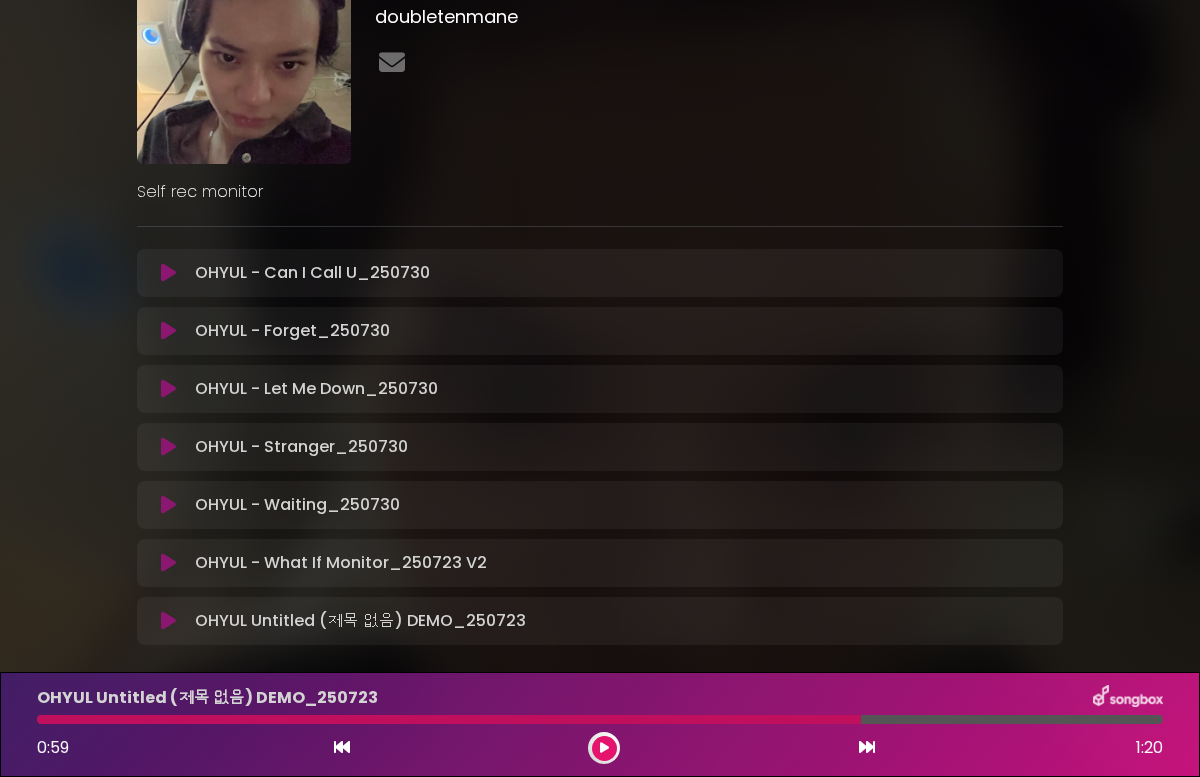 click on "OHYUL - What If Monitor_250723 V2
Loading Track..." at bounding box center [600, 563] 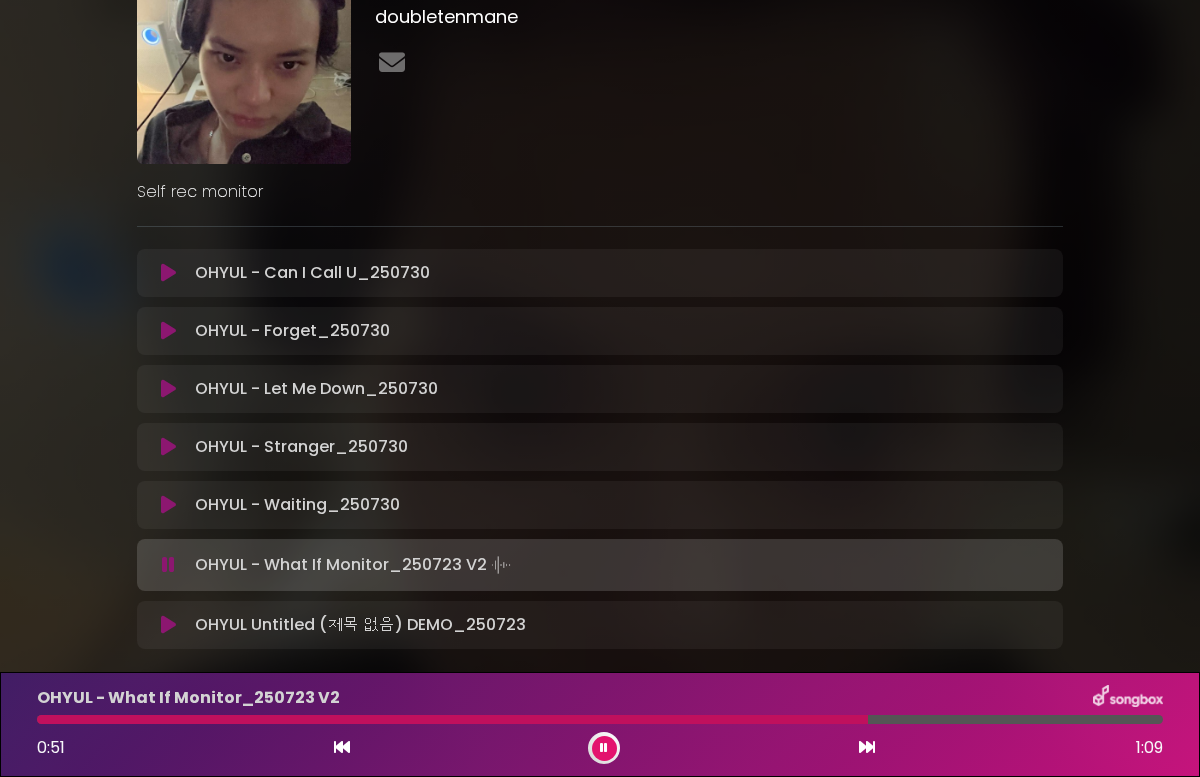 type 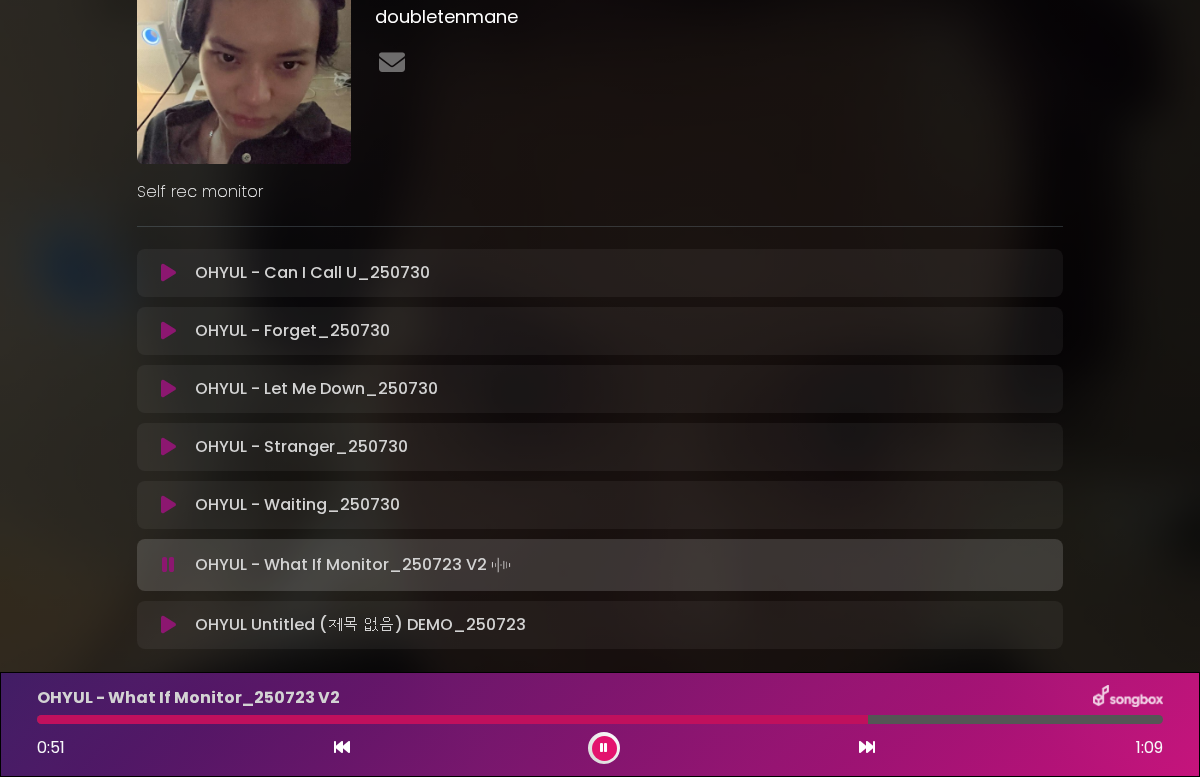 click at bounding box center [168, 565] 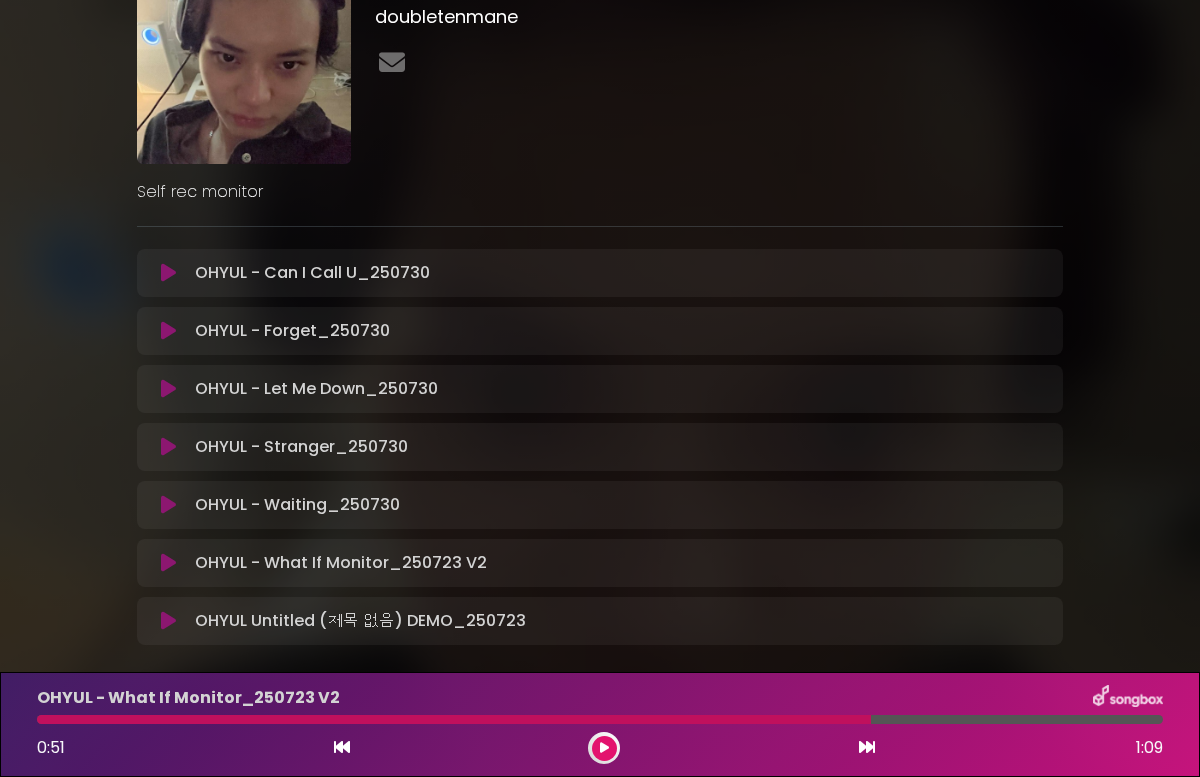 click at bounding box center [168, 505] 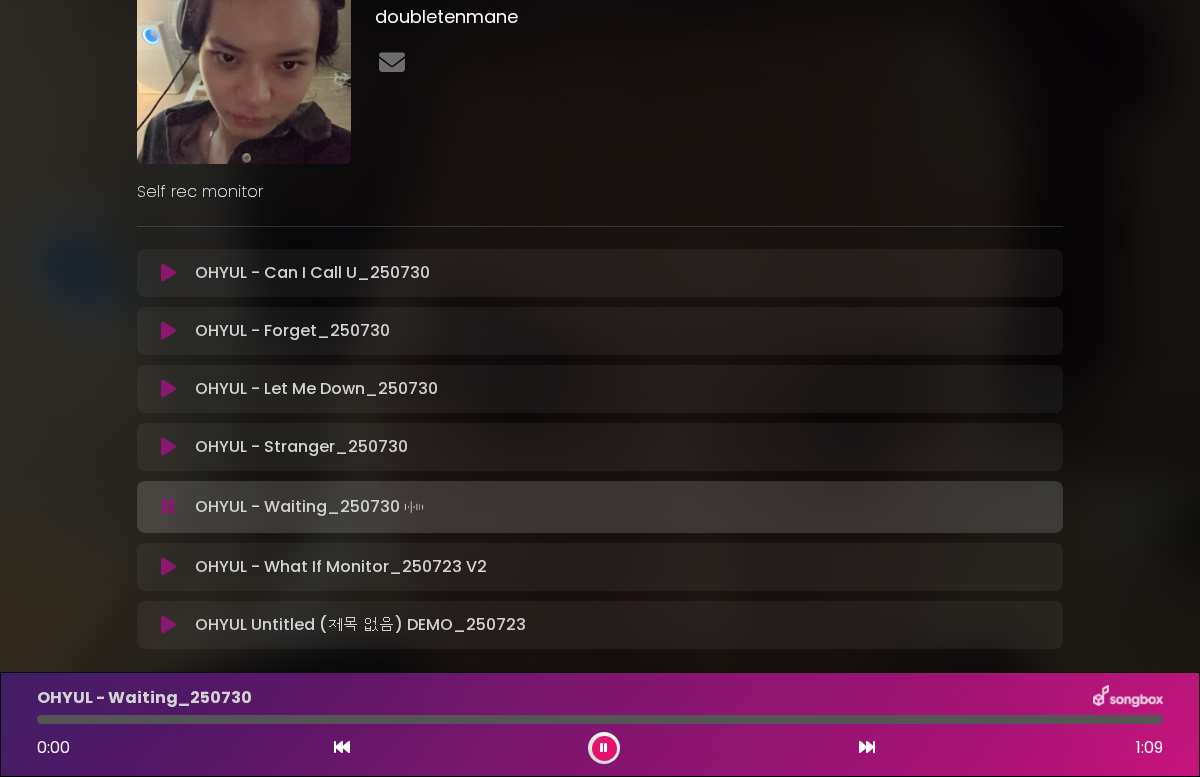 type 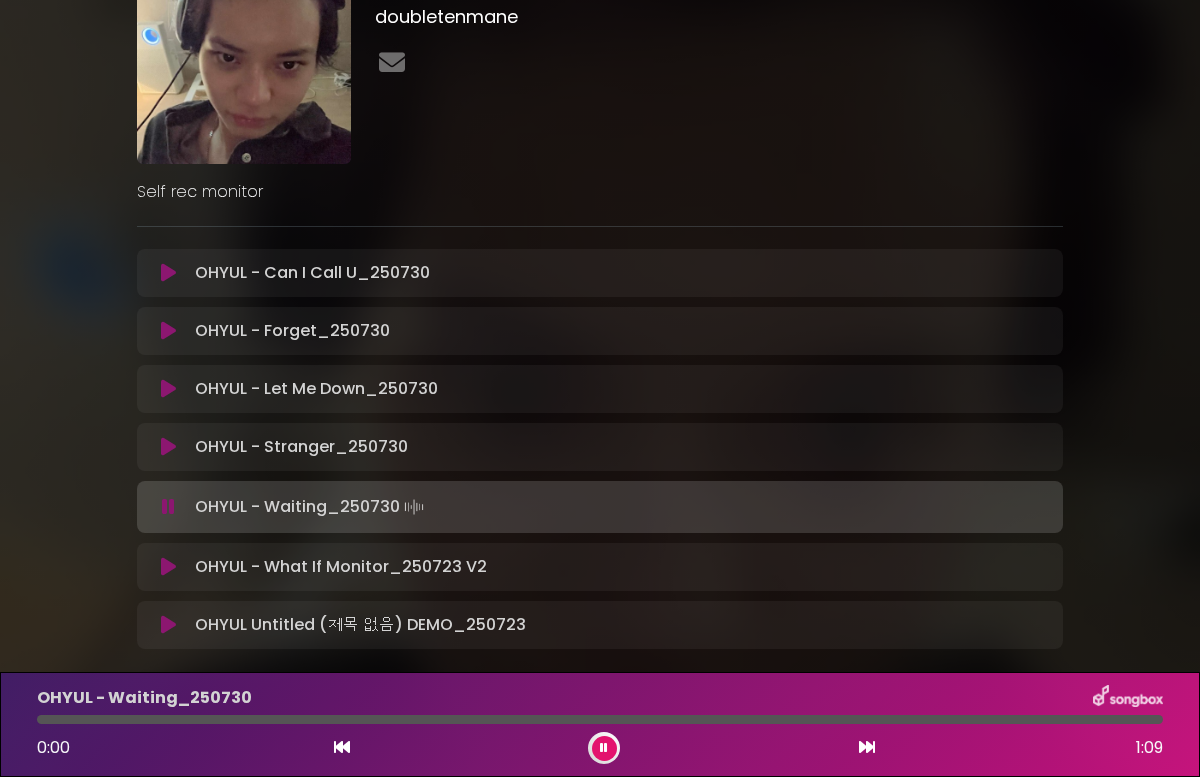 click at bounding box center (168, 507) 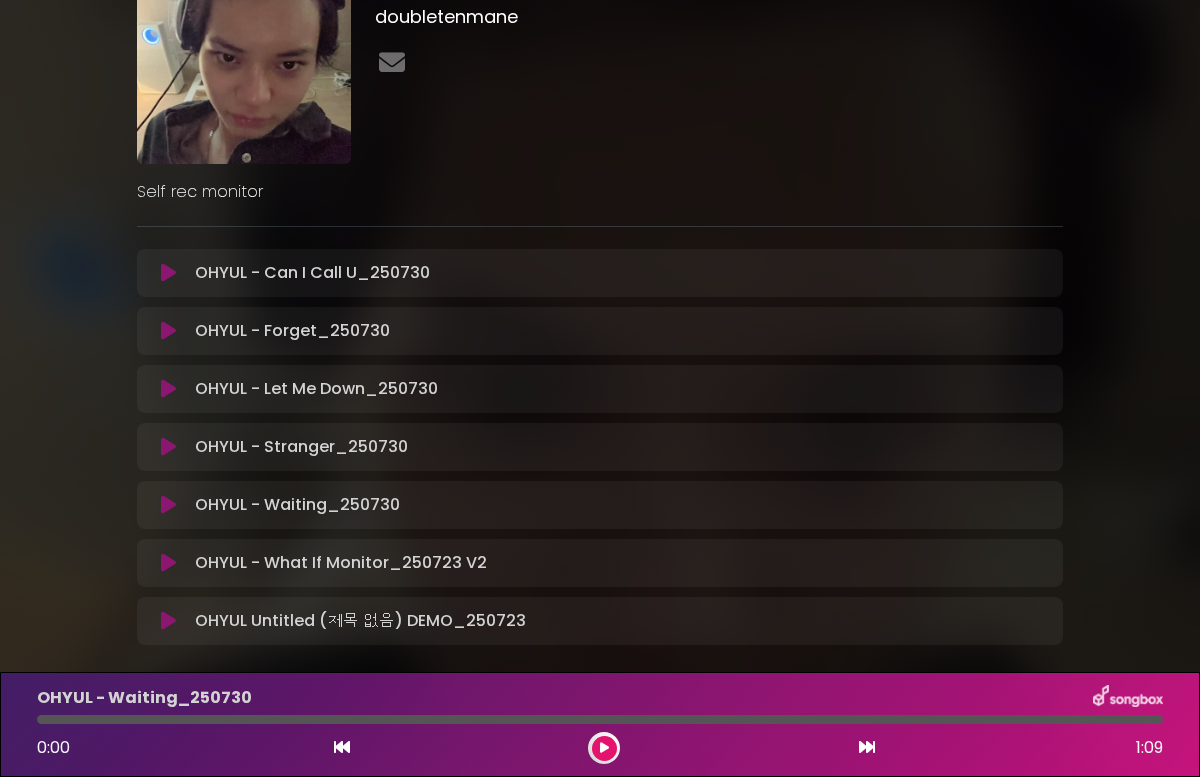 click at bounding box center (168, 505) 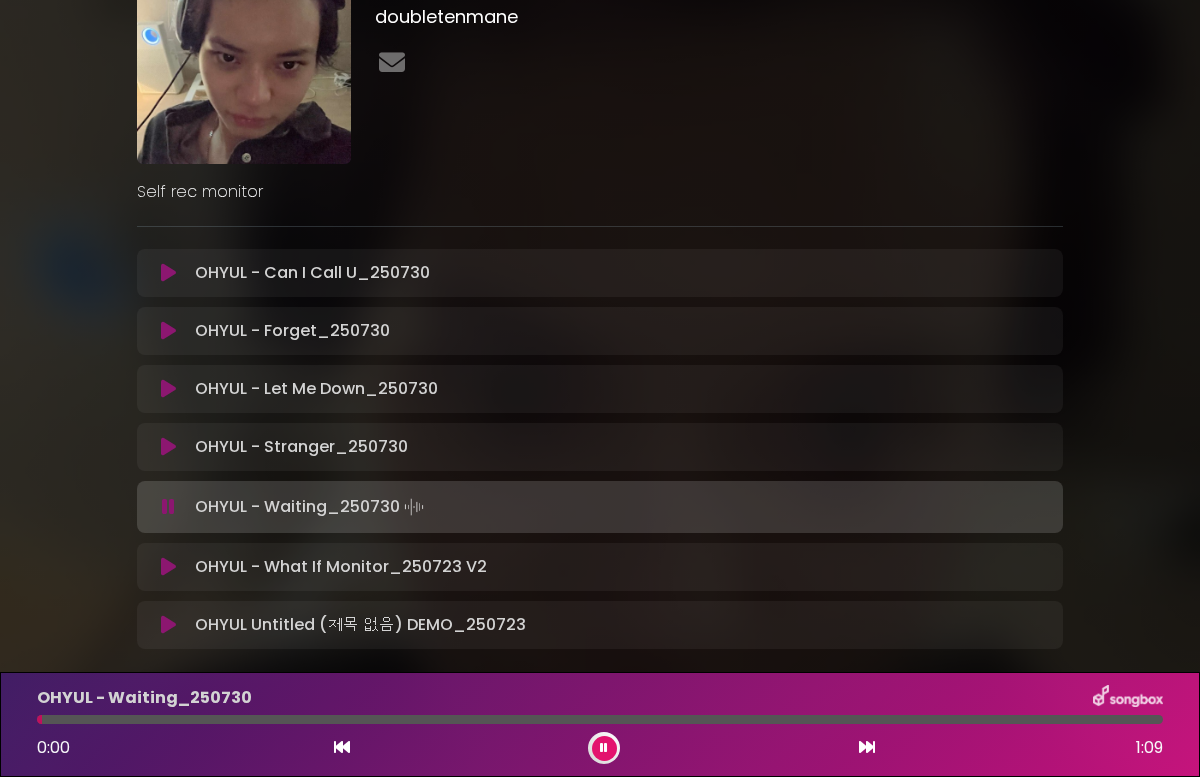 click at bounding box center (600, 719) 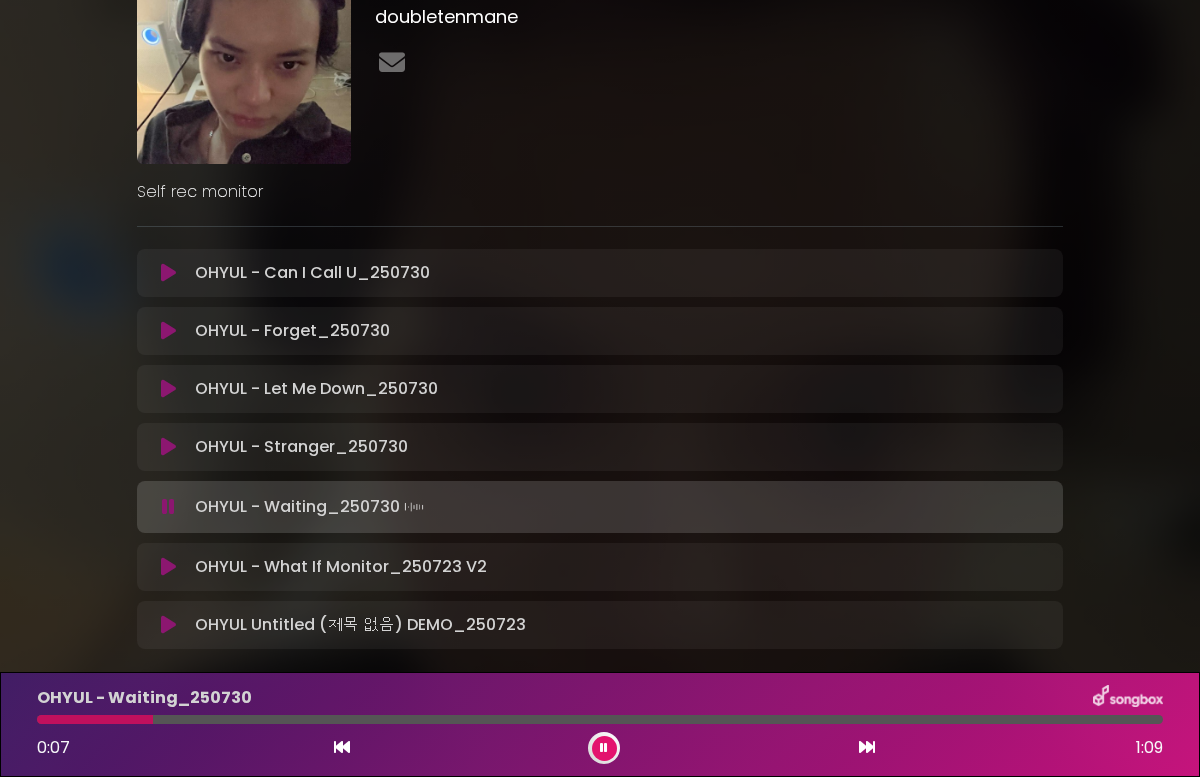 click at bounding box center (600, 719) 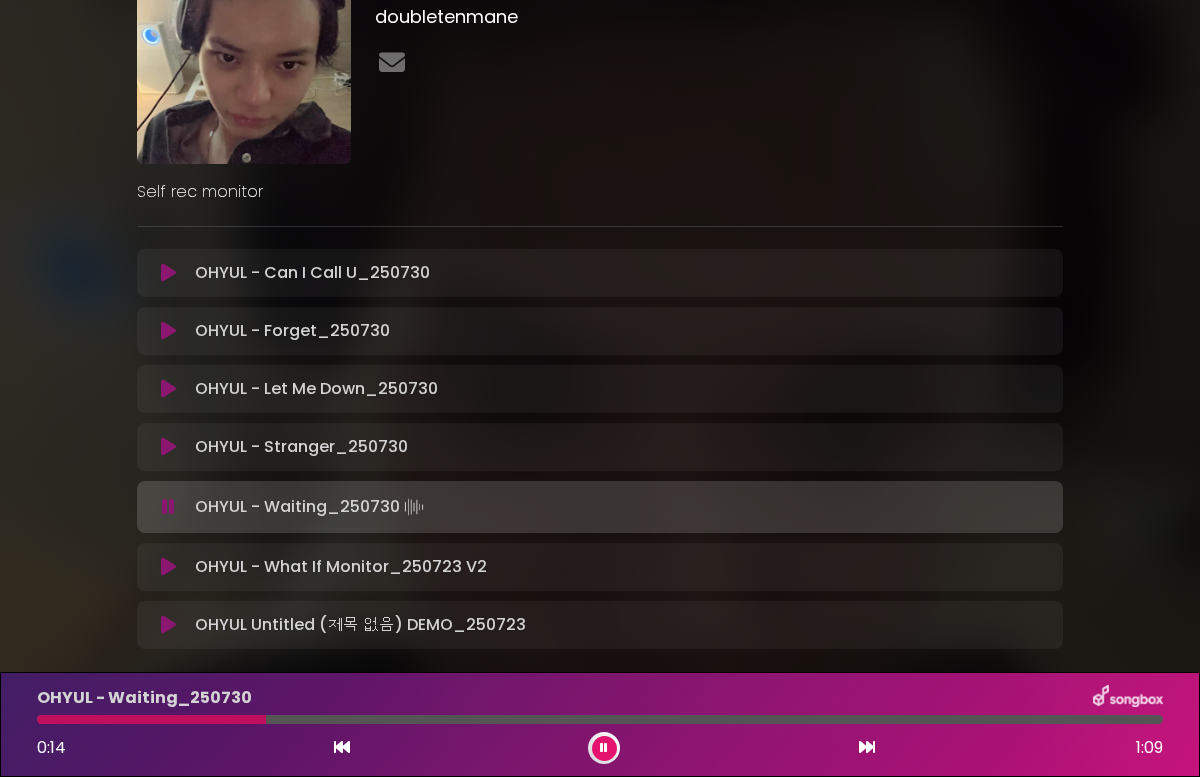 click at bounding box center [600, 719] 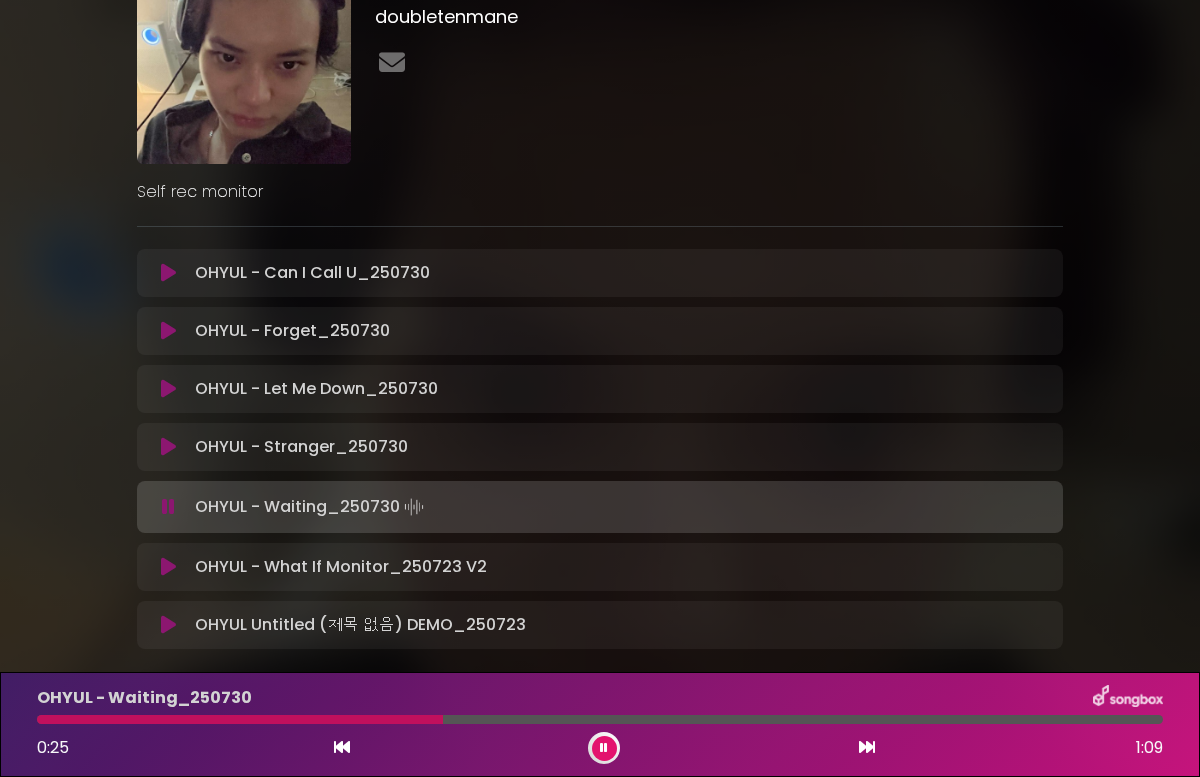 click at bounding box center [600, 719] 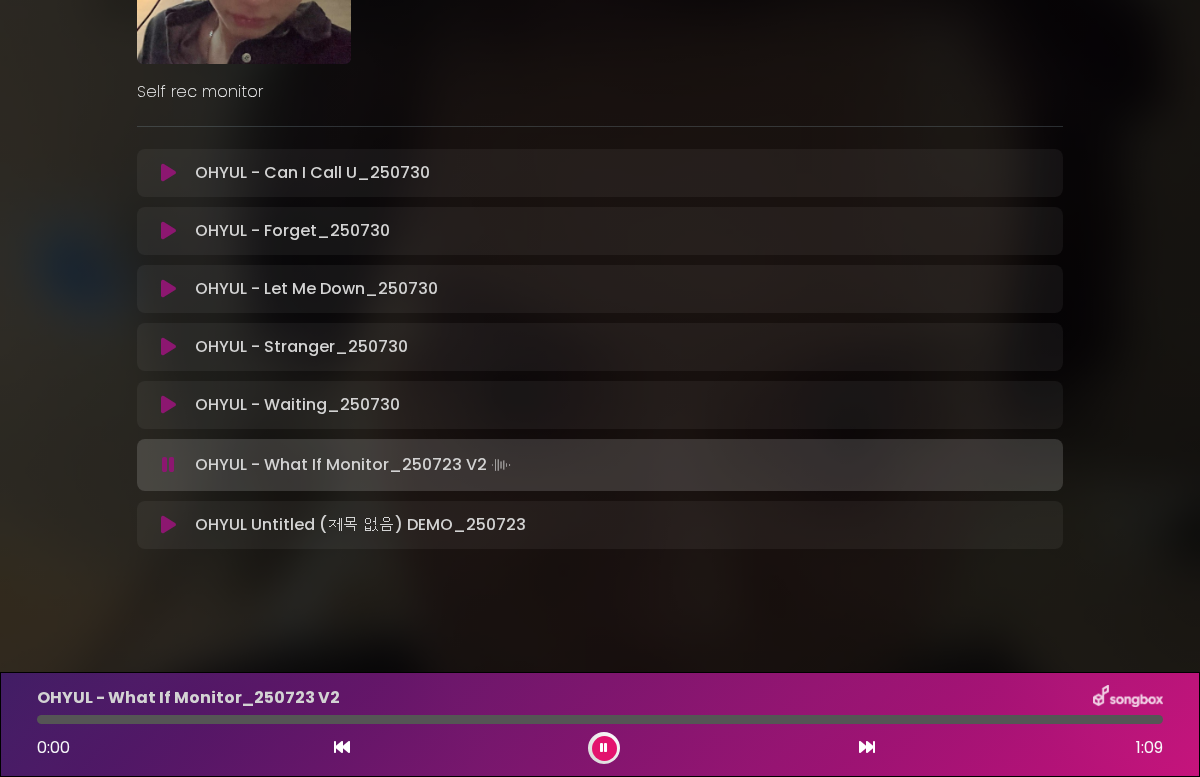 scroll, scrollTop: 226, scrollLeft: 0, axis: vertical 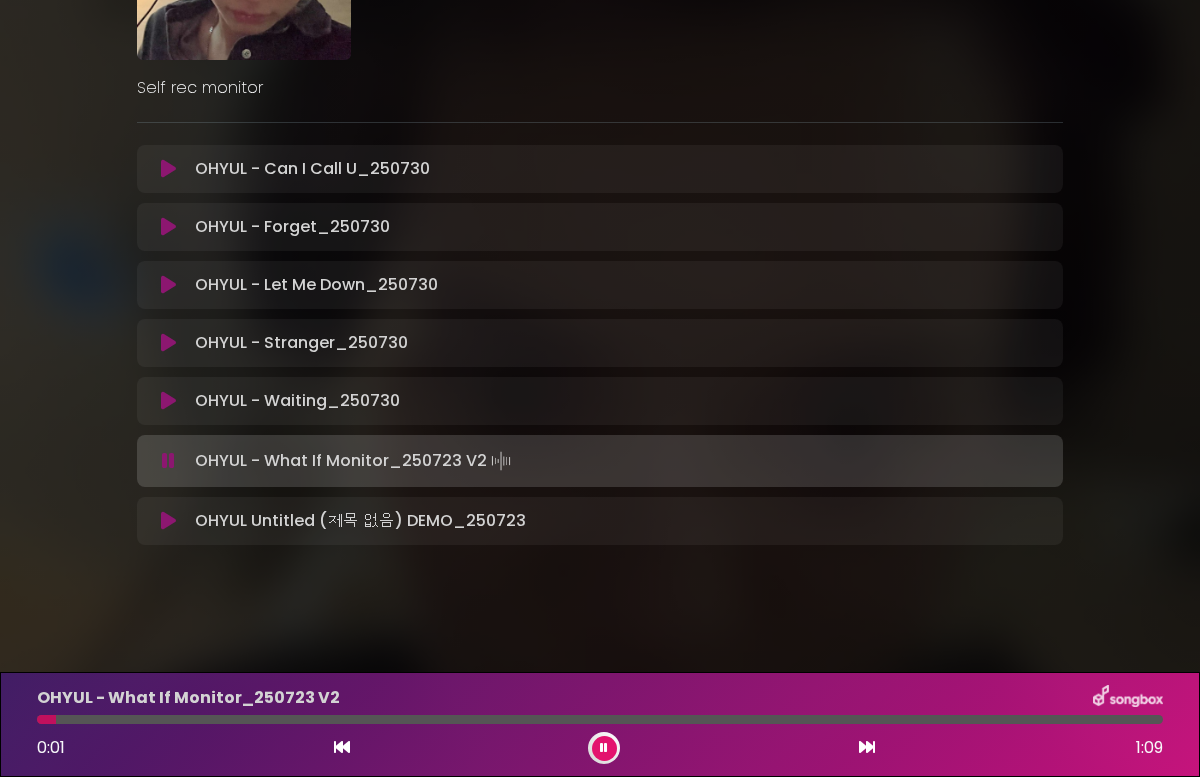 click at bounding box center [168, 227] 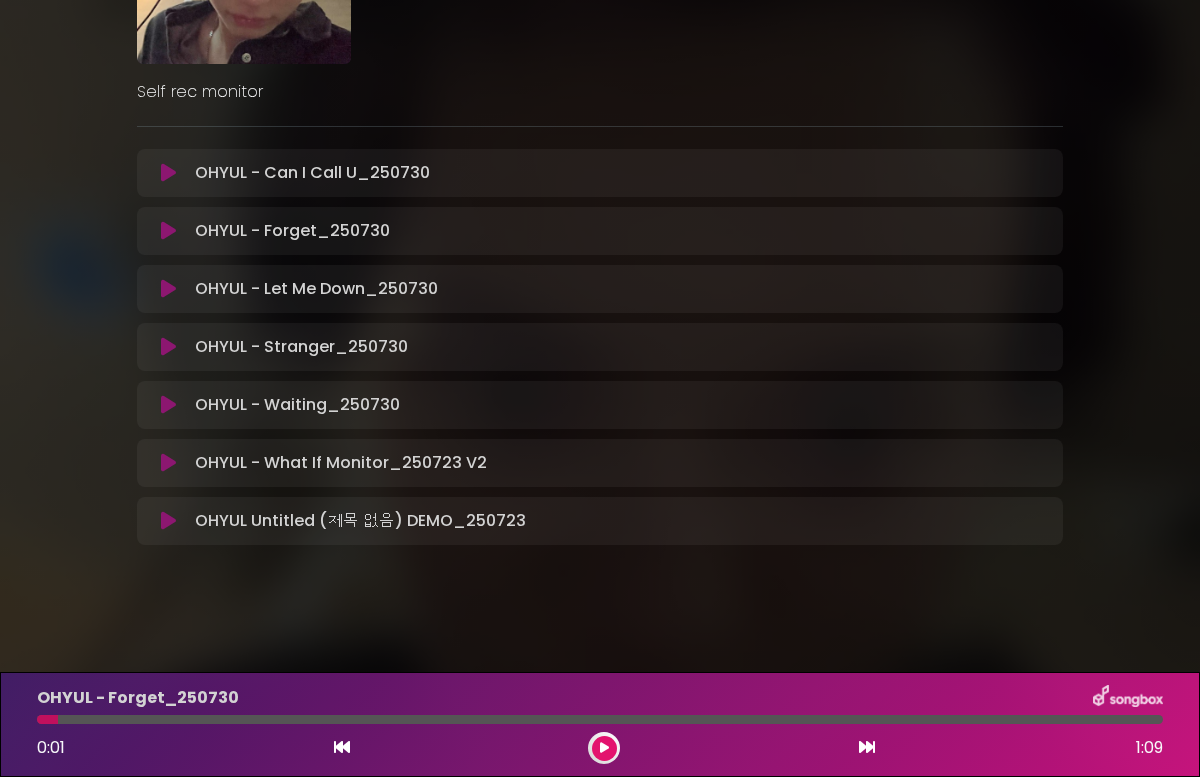 scroll, scrollTop: 226, scrollLeft: 0, axis: vertical 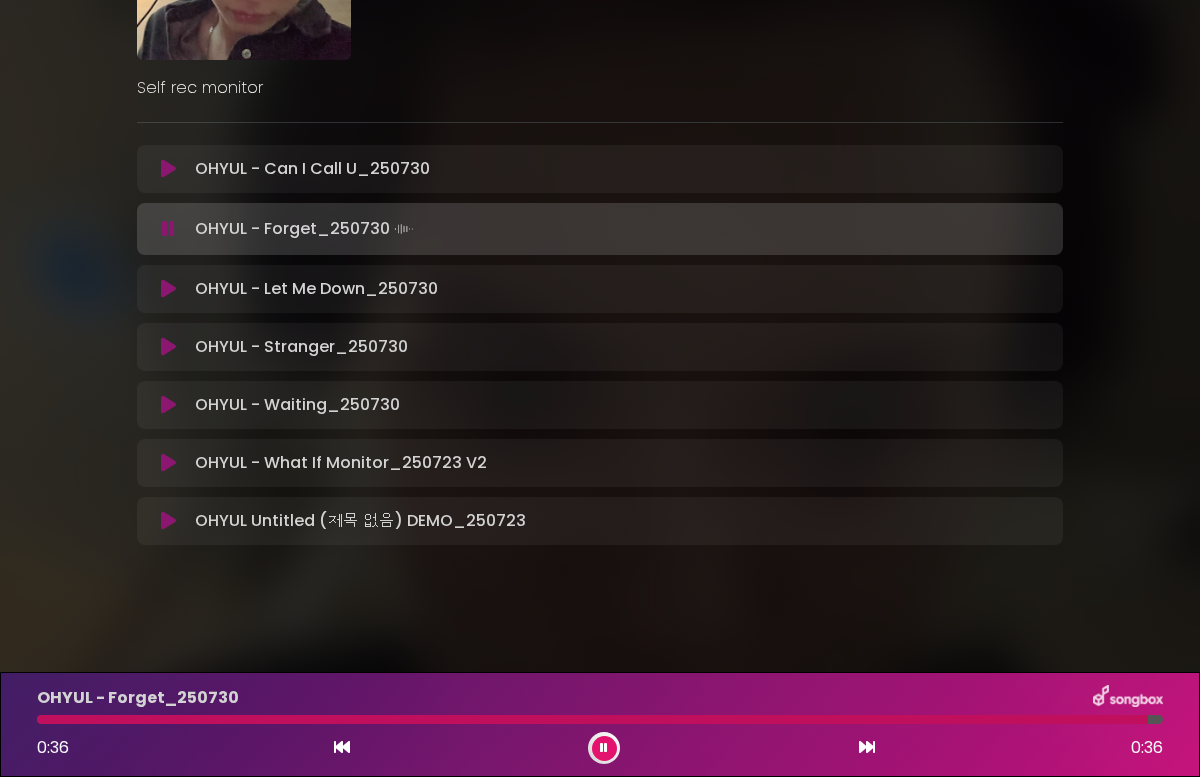 click at bounding box center [168, 169] 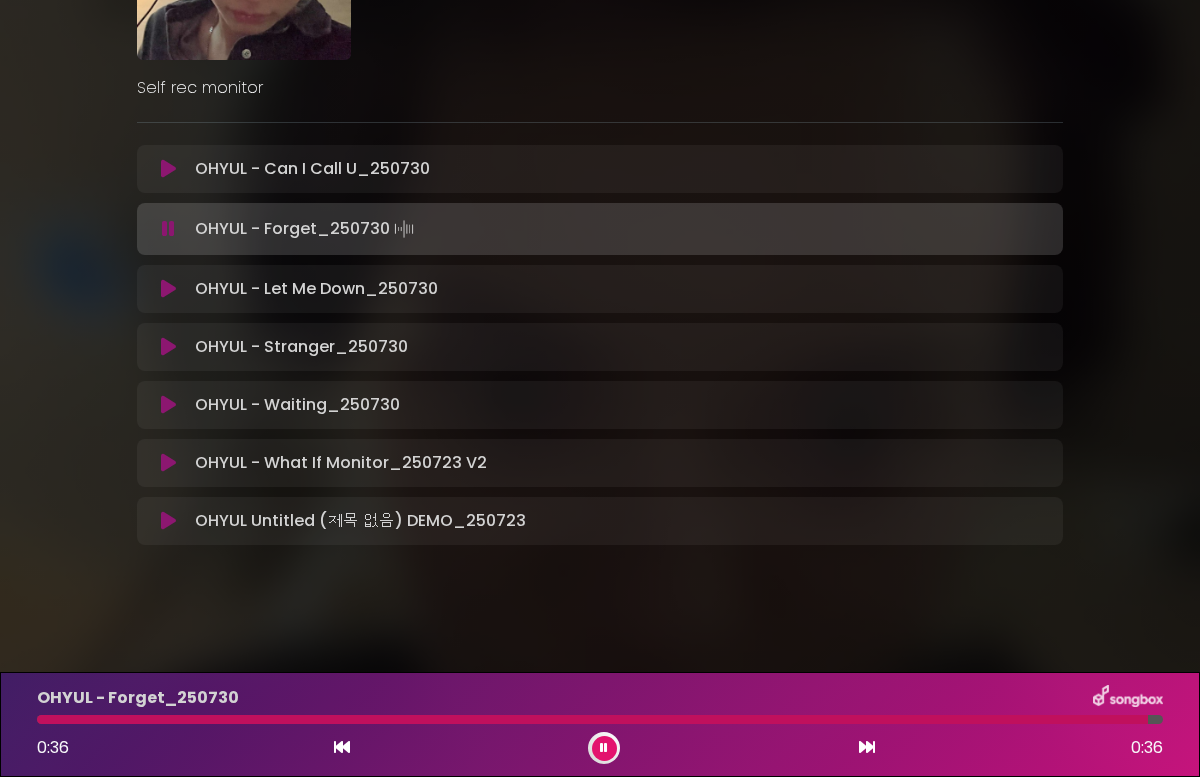 scroll, scrollTop: 226, scrollLeft: 0, axis: vertical 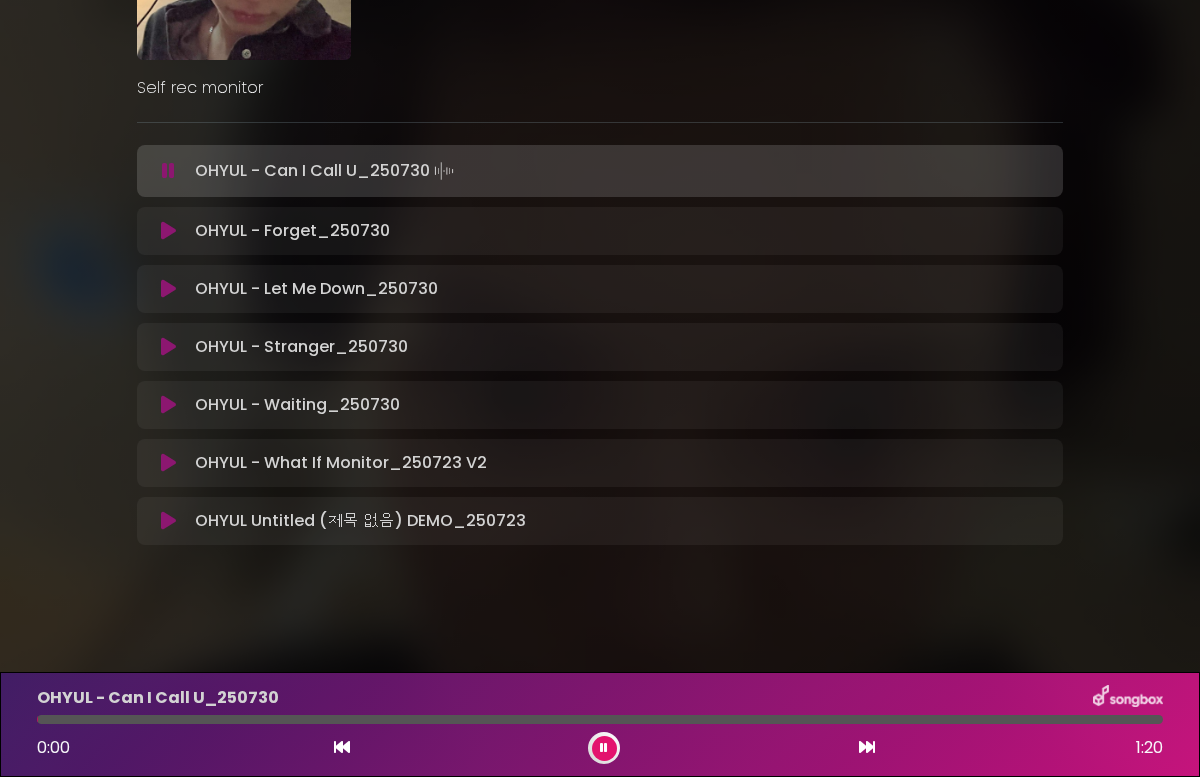 type 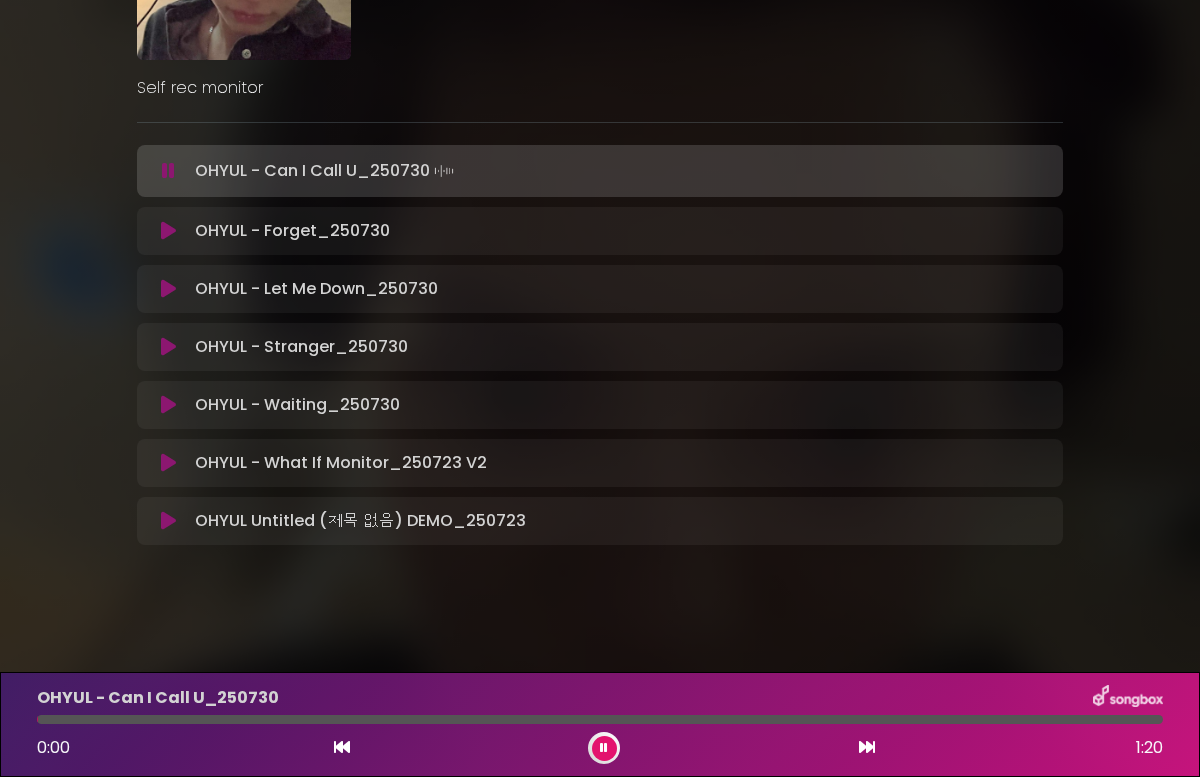 click at bounding box center (168, 171) 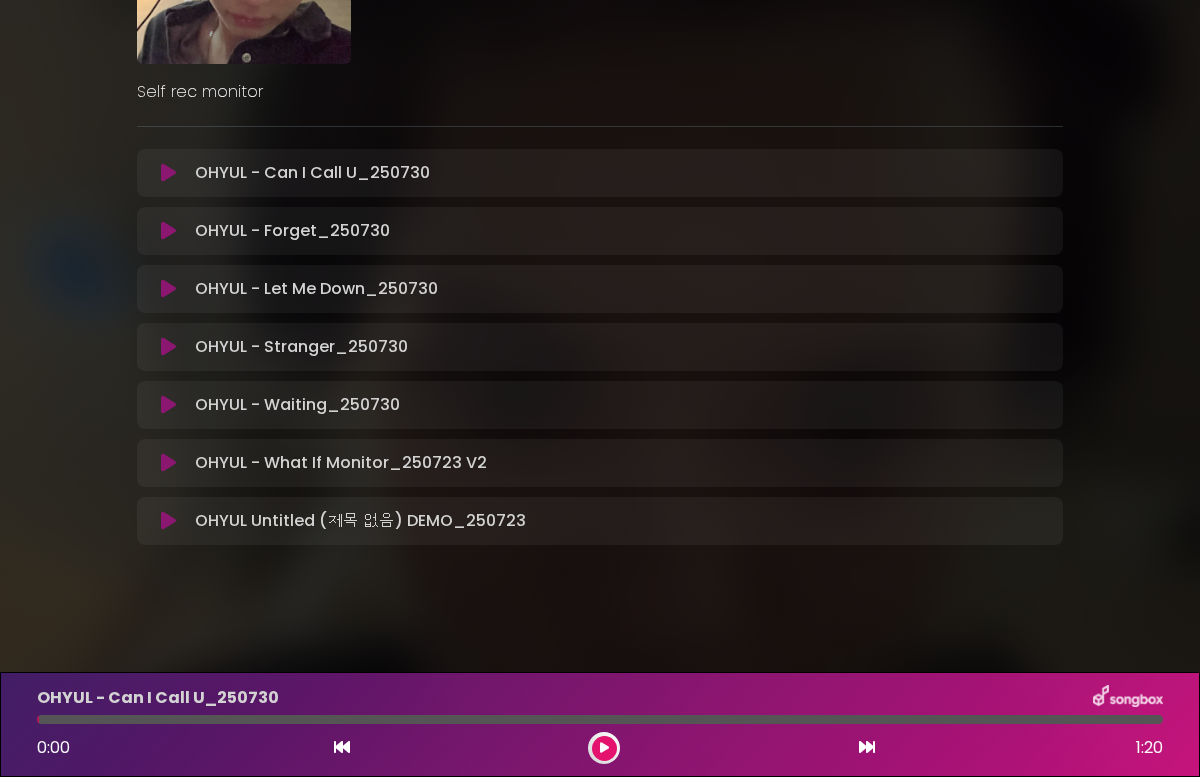 click at bounding box center [168, 173] 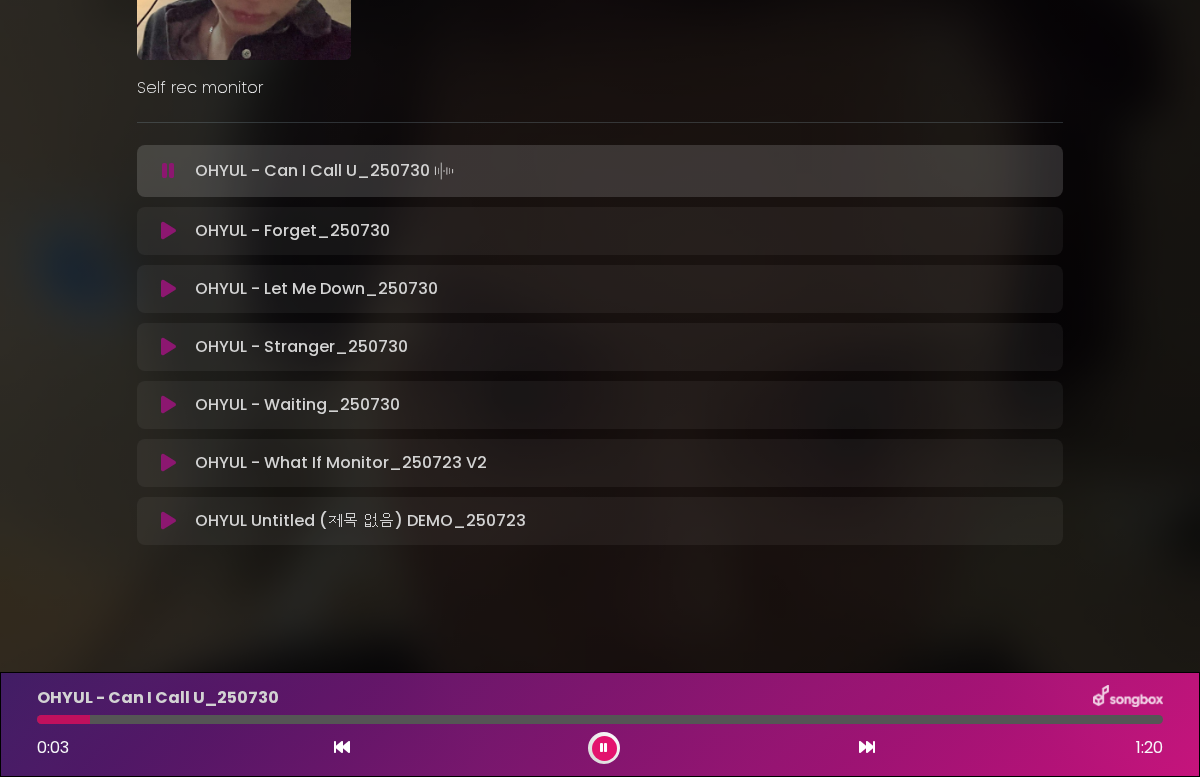 click at bounding box center (600, 719) 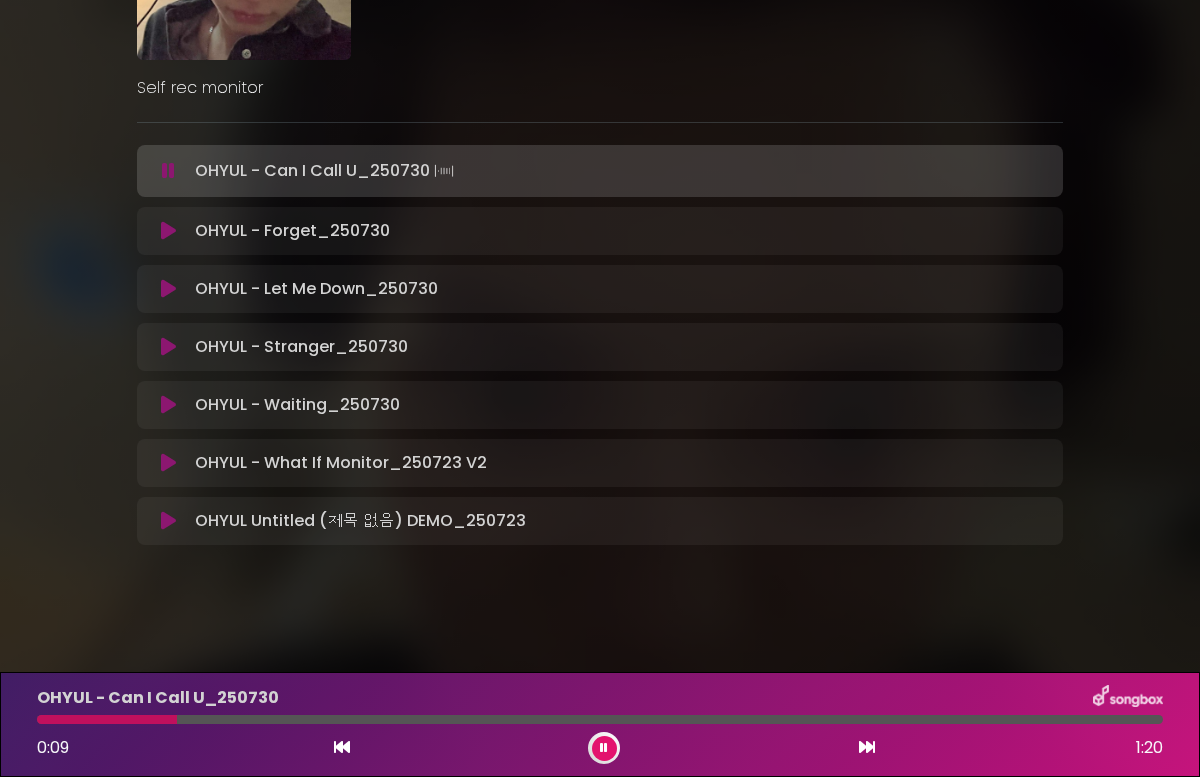 drag, startPoint x: 135, startPoint y: 722, endPoint x: 45, endPoint y: 722, distance: 90 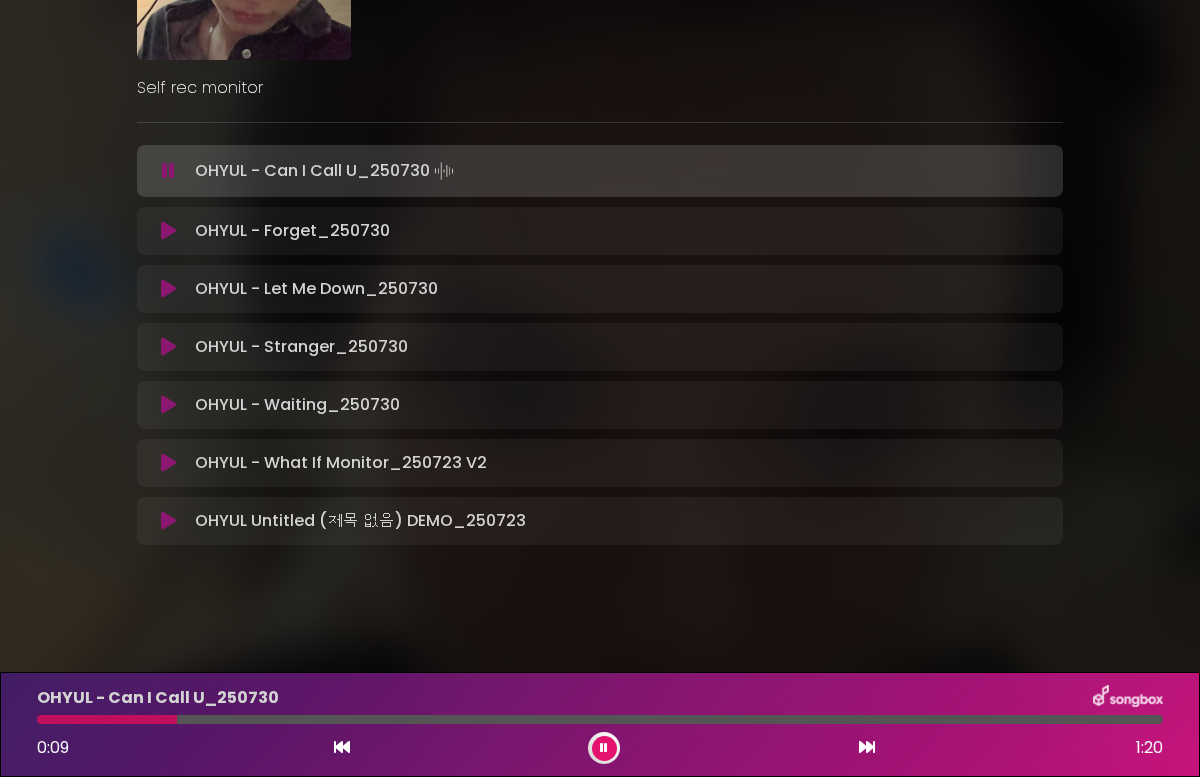 click at bounding box center (600, 719) 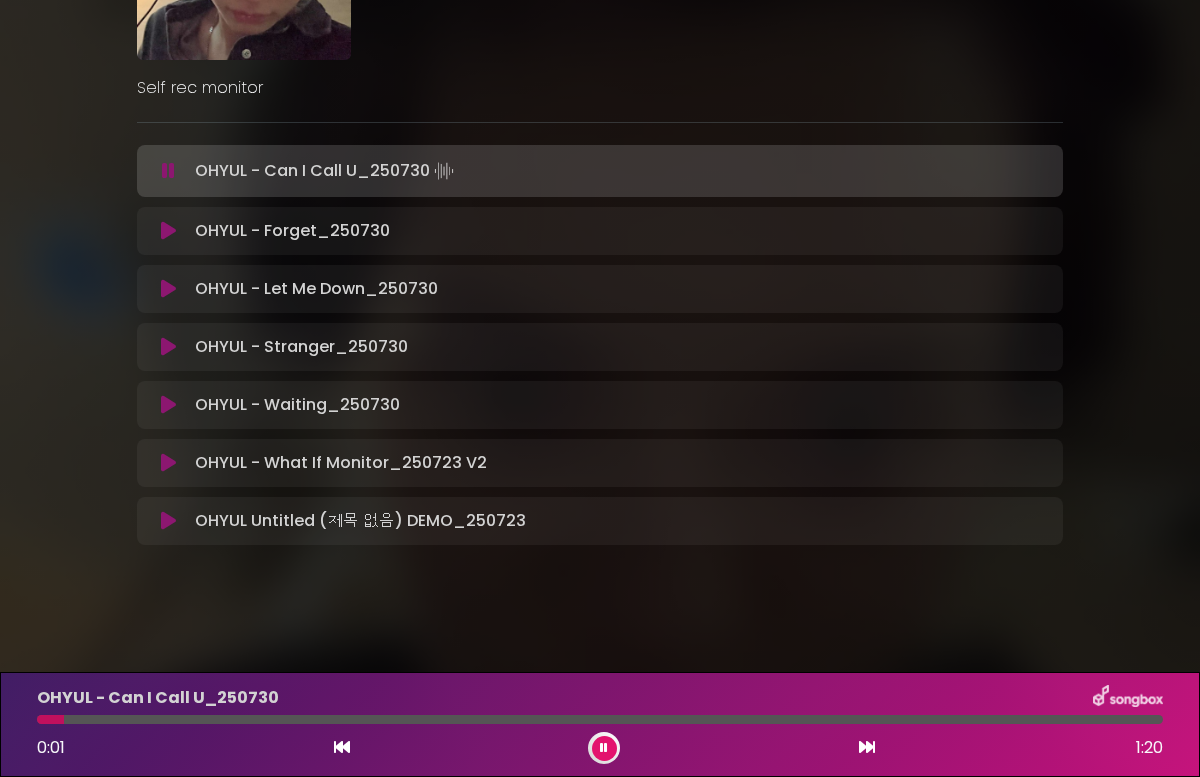 click at bounding box center [168, 463] 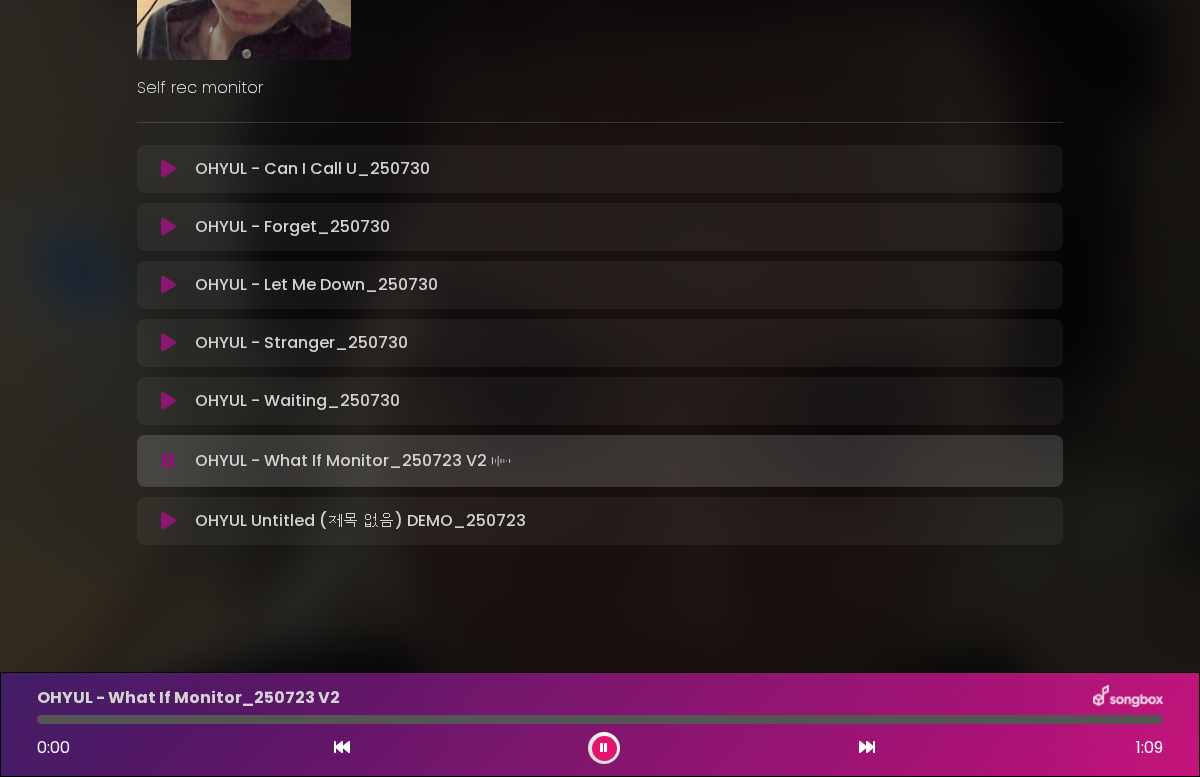 click at bounding box center [168, 461] 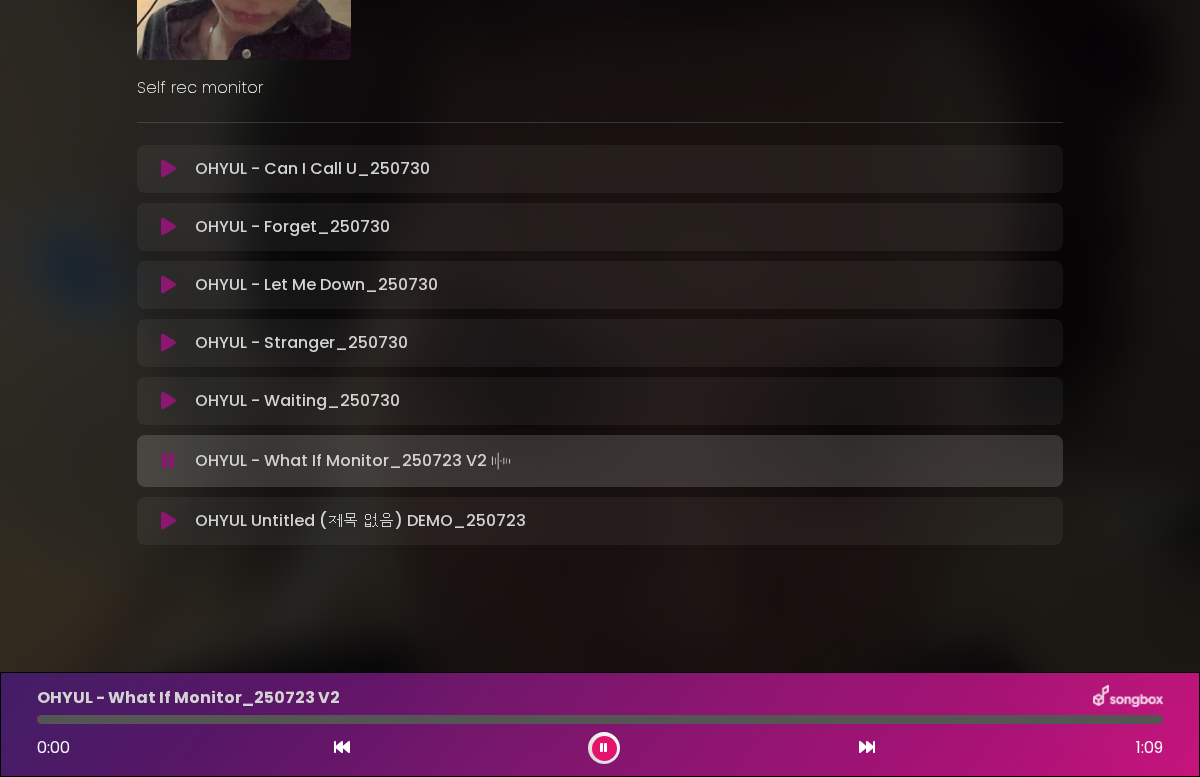 scroll, scrollTop: 222, scrollLeft: 0, axis: vertical 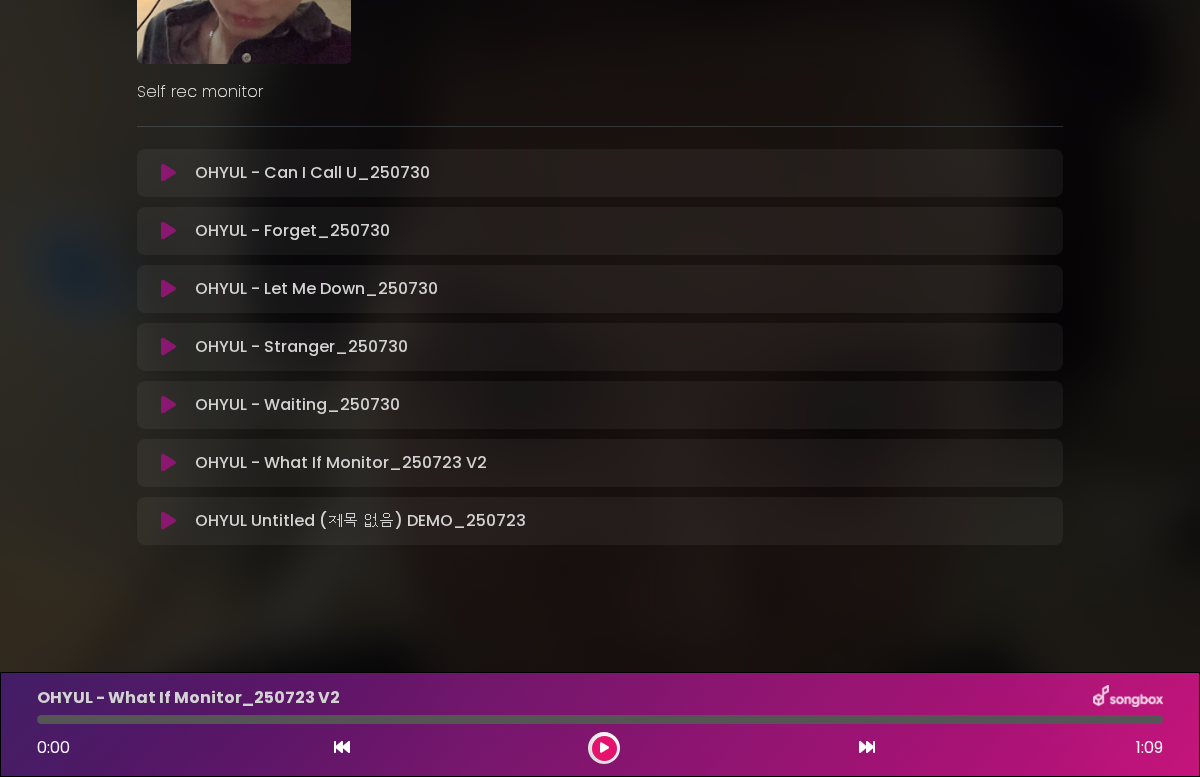 click at bounding box center (168, 463) 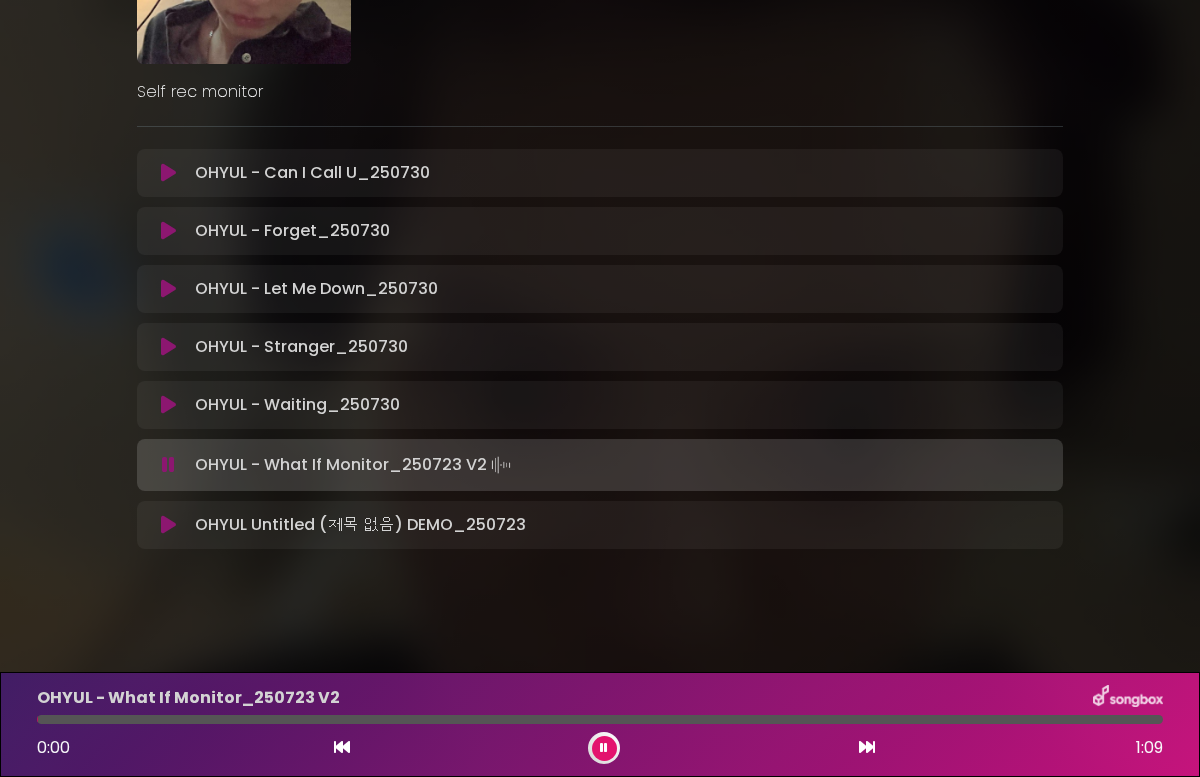 scroll, scrollTop: 226, scrollLeft: 0, axis: vertical 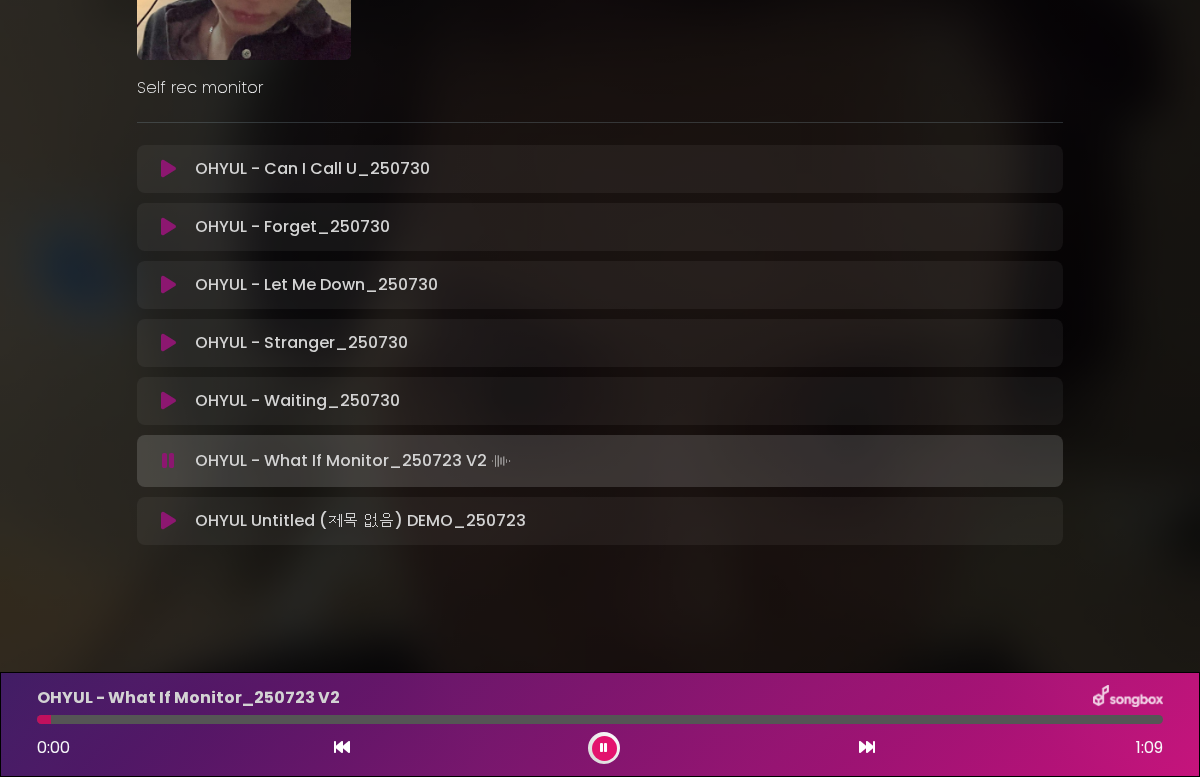 click at bounding box center [600, 719] 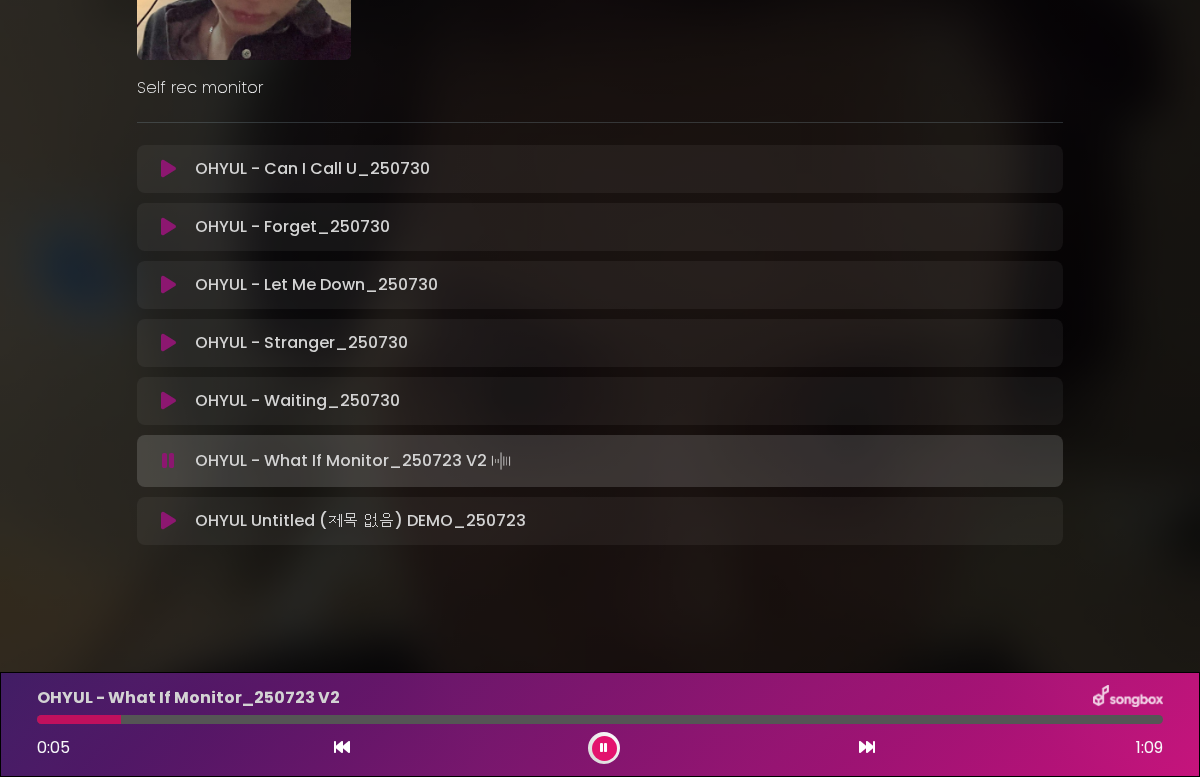 click at bounding box center (168, 169) 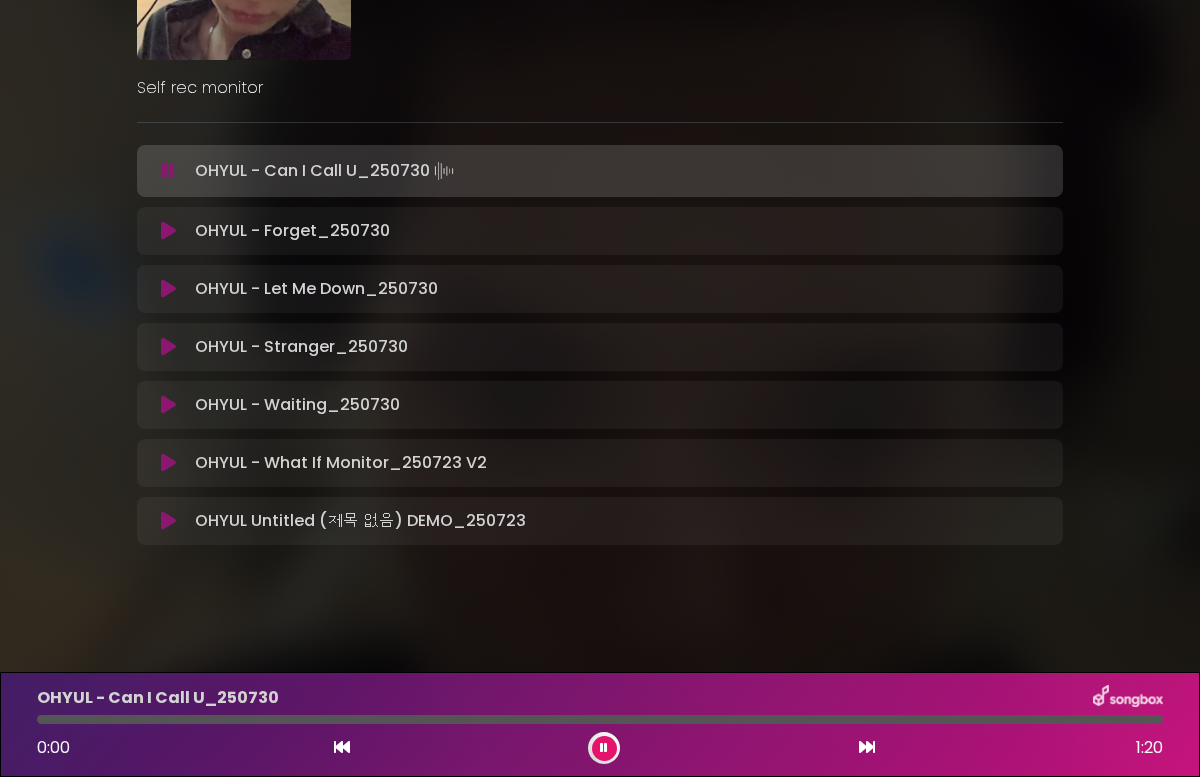click at bounding box center [168, 171] 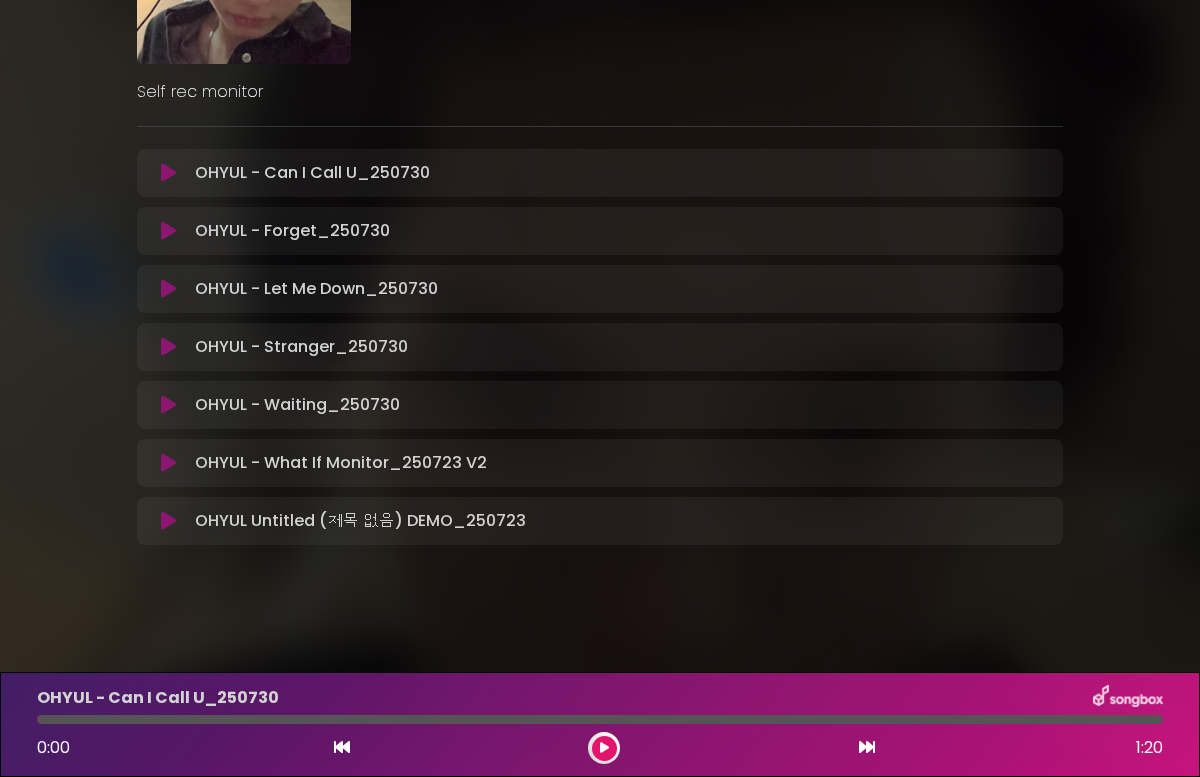 scroll, scrollTop: 222, scrollLeft: 0, axis: vertical 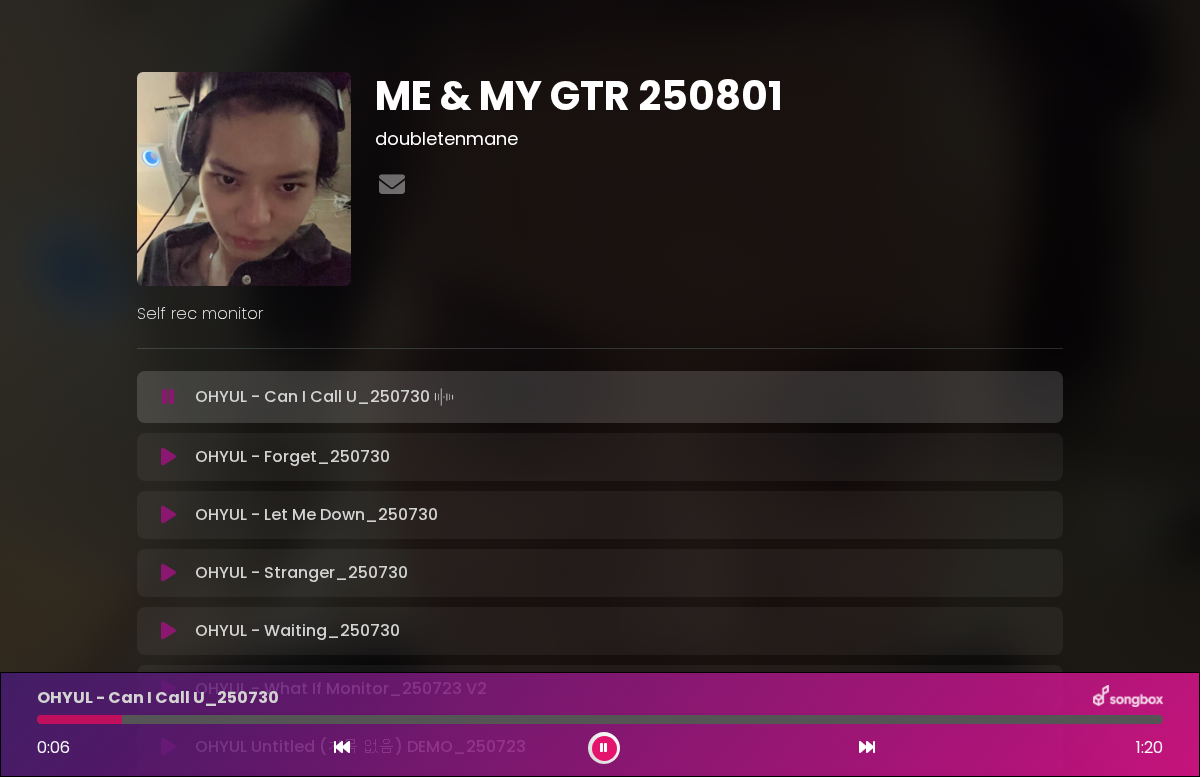 type 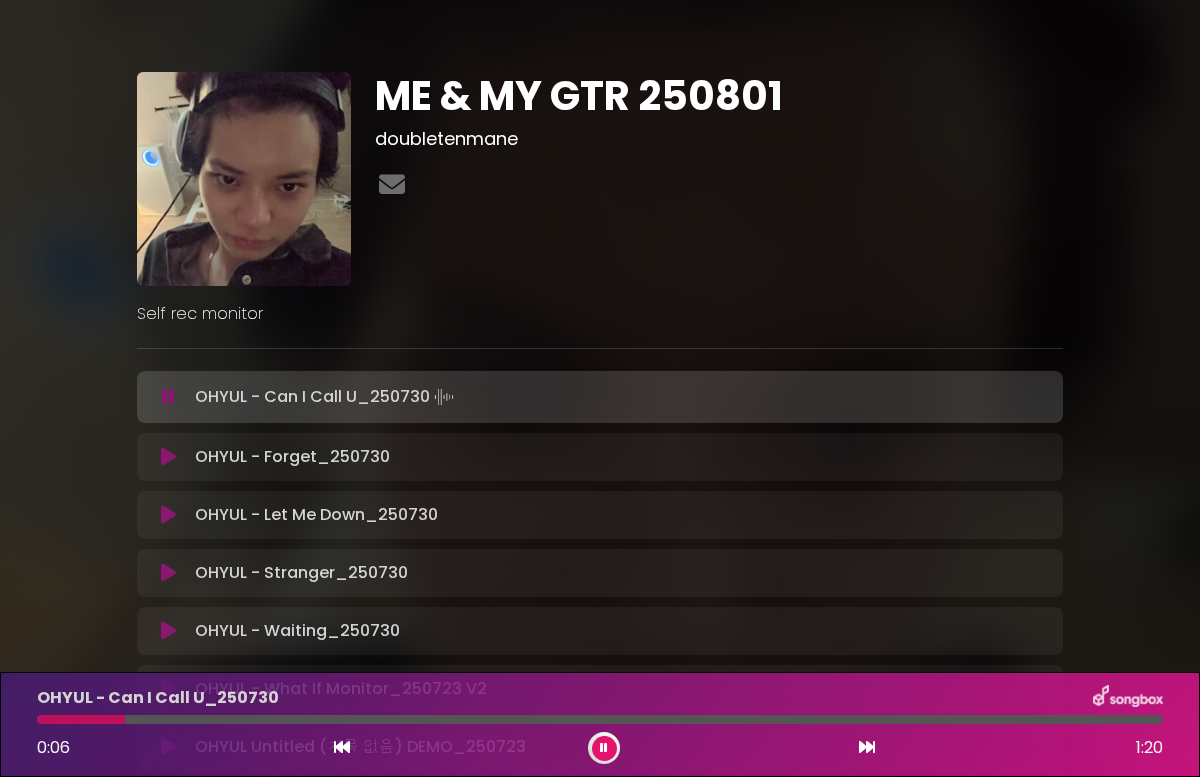 click at bounding box center [604, 748] 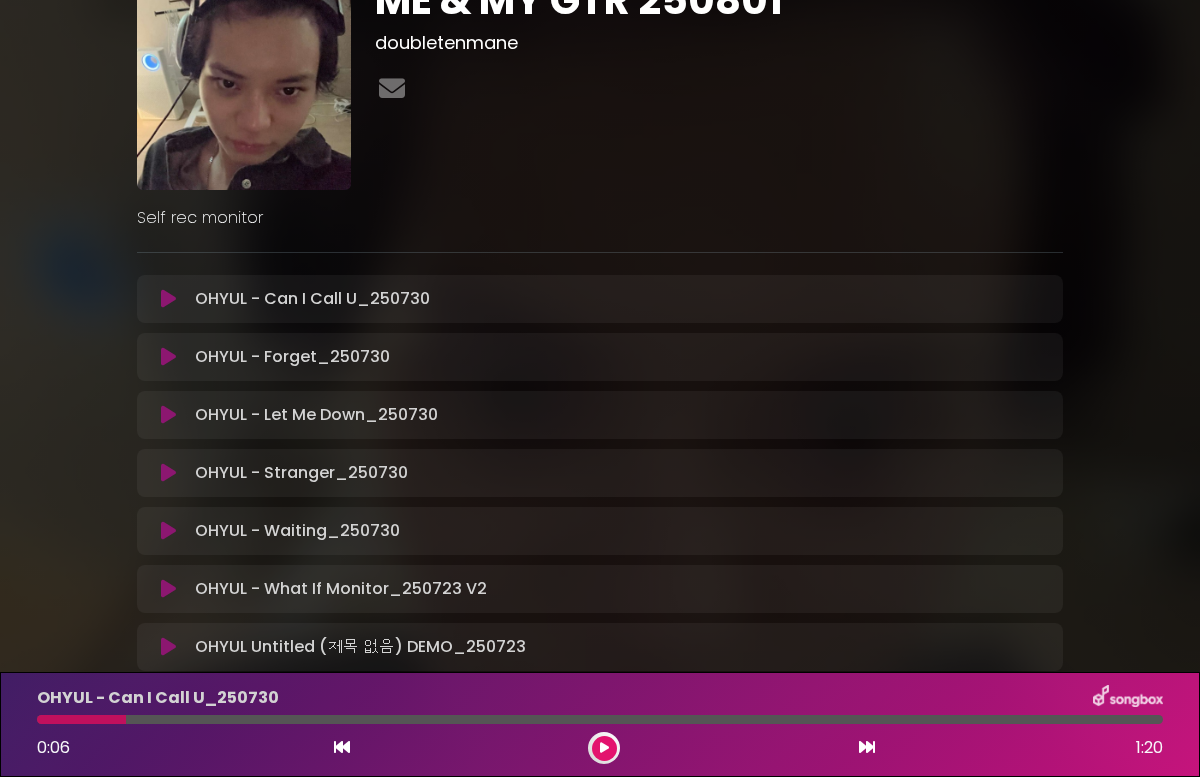 scroll, scrollTop: 102, scrollLeft: 0, axis: vertical 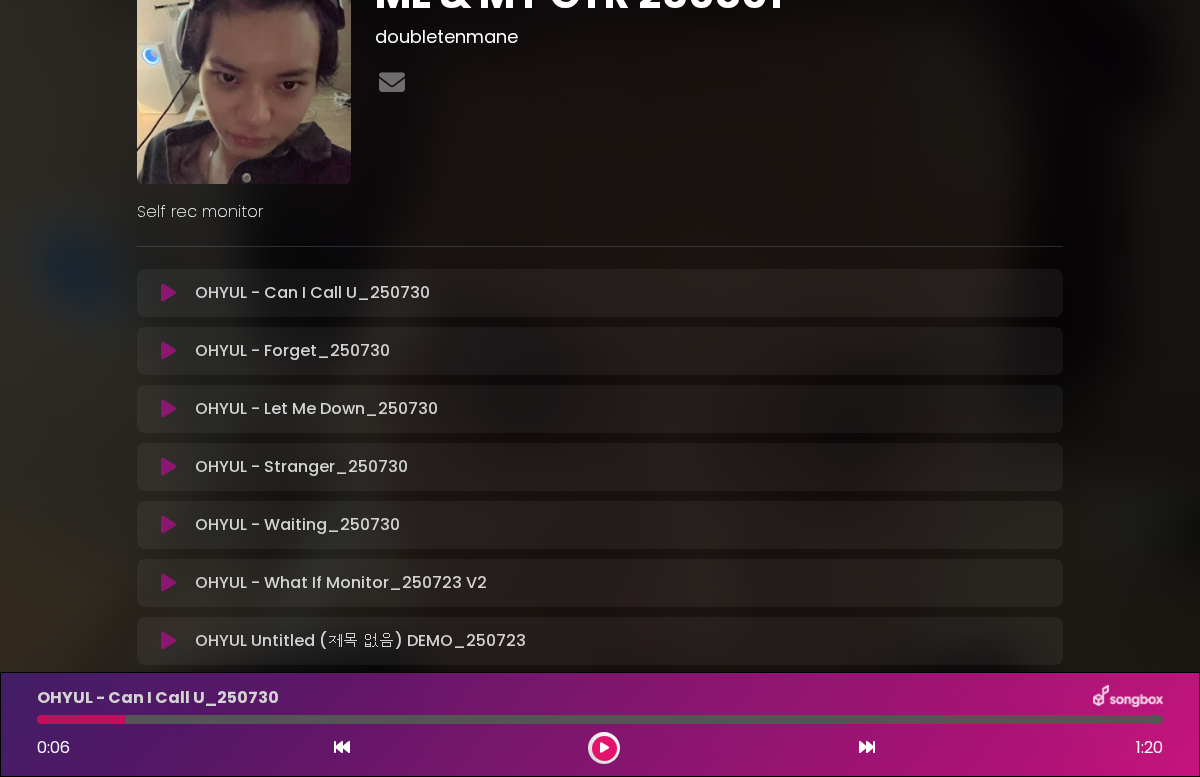 click at bounding box center (81, 719) 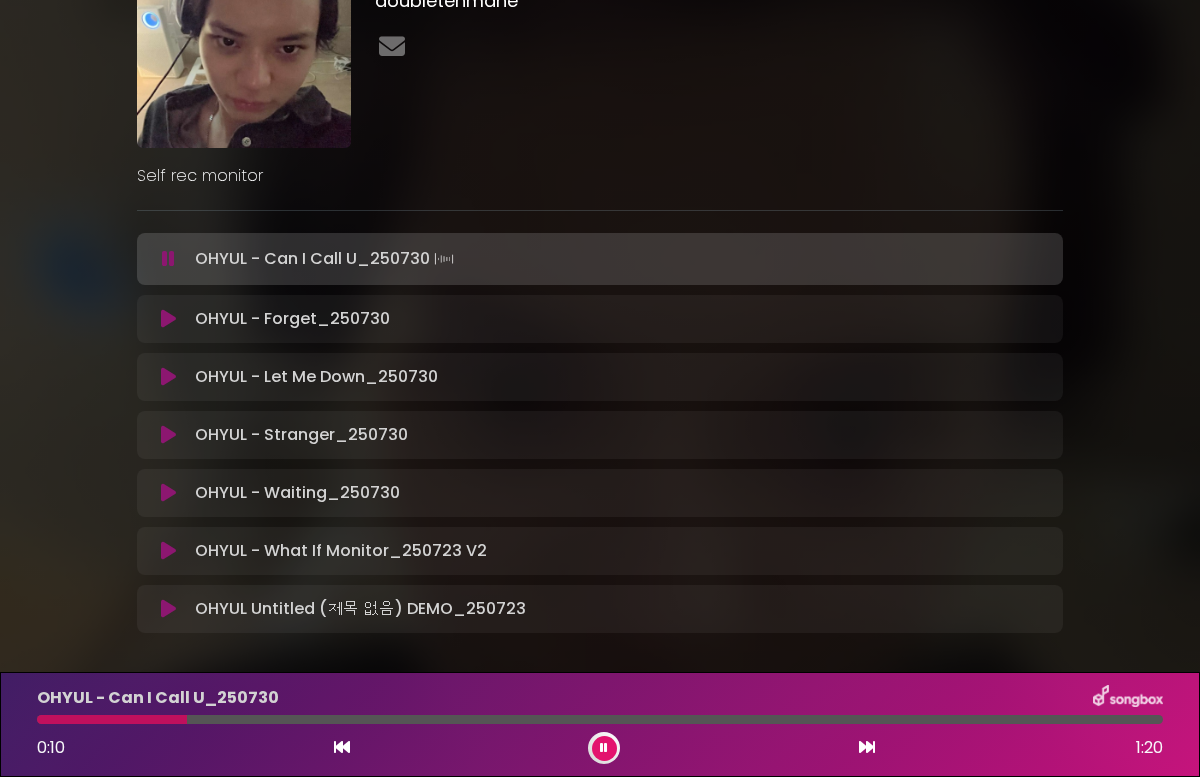 scroll, scrollTop: 0, scrollLeft: 0, axis: both 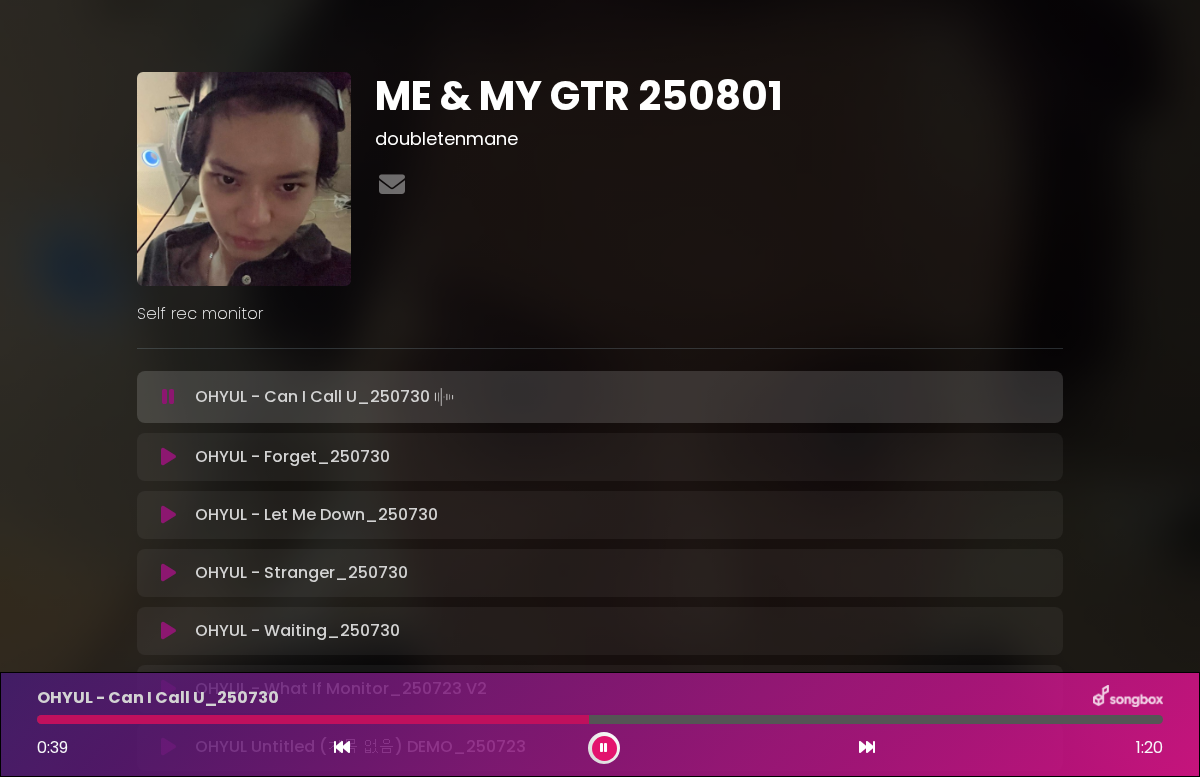 click at bounding box center [604, 748] 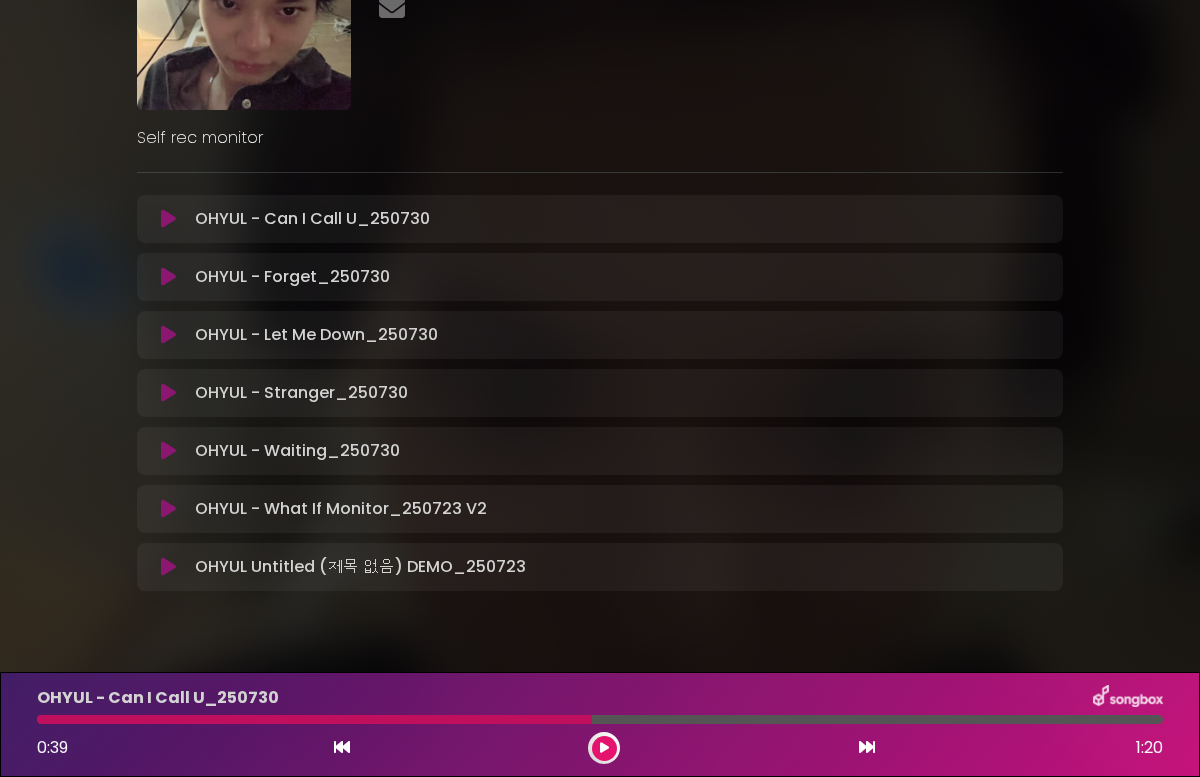 scroll, scrollTop: 222, scrollLeft: 0, axis: vertical 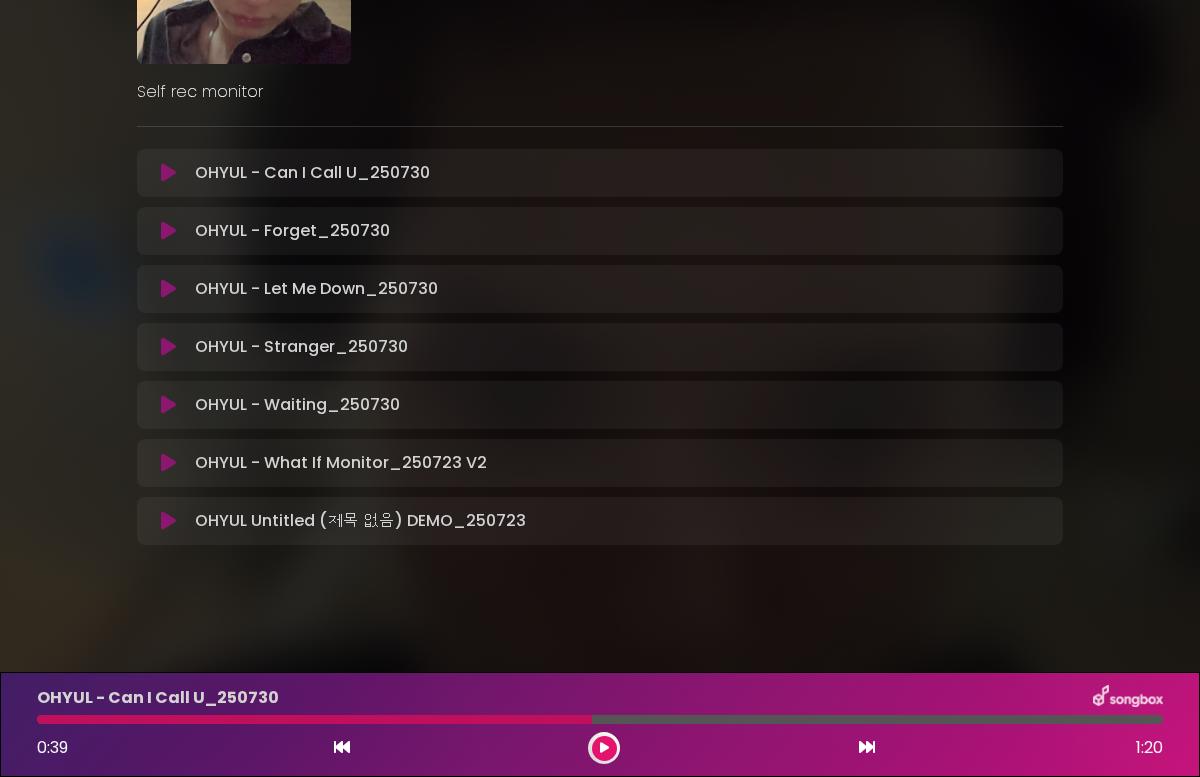 click on "OHYUL - Can I Call U_250730
Loading Track...
Name [EMAIL]" at bounding box center (600, 347) 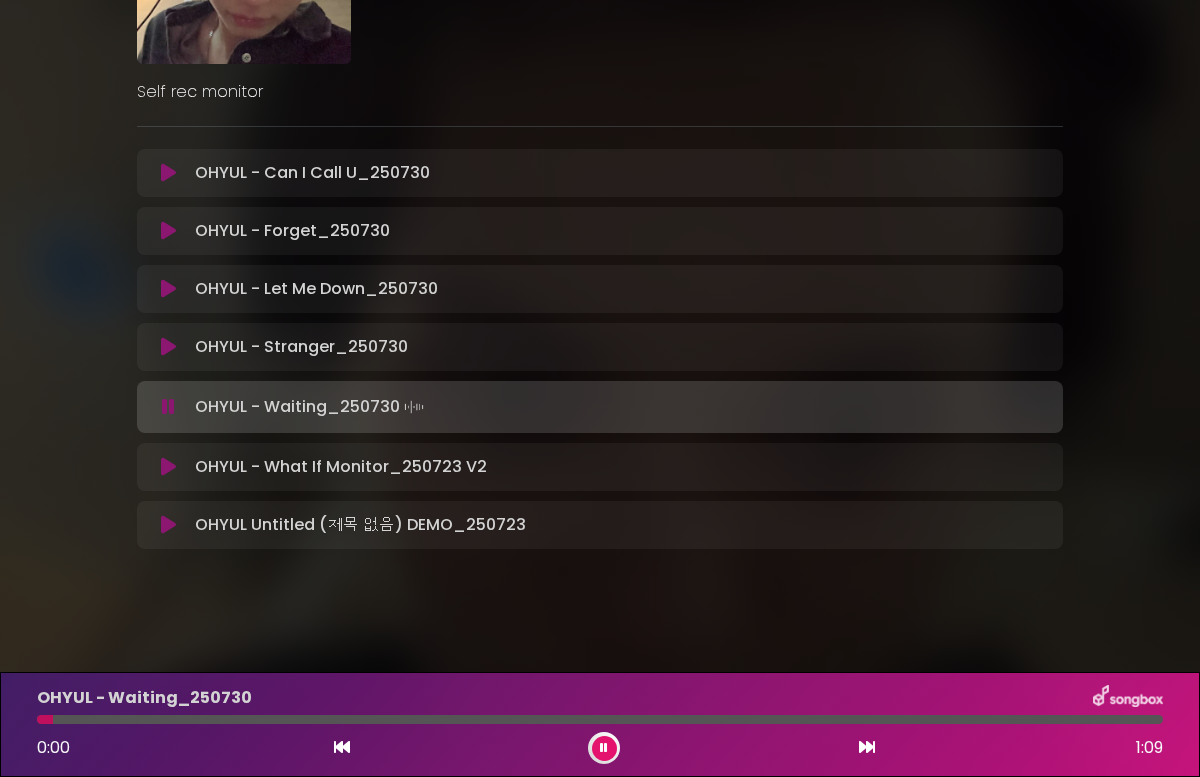 click on "OHYUL - Stranger_250730
Loading Track..." at bounding box center (600, 347) 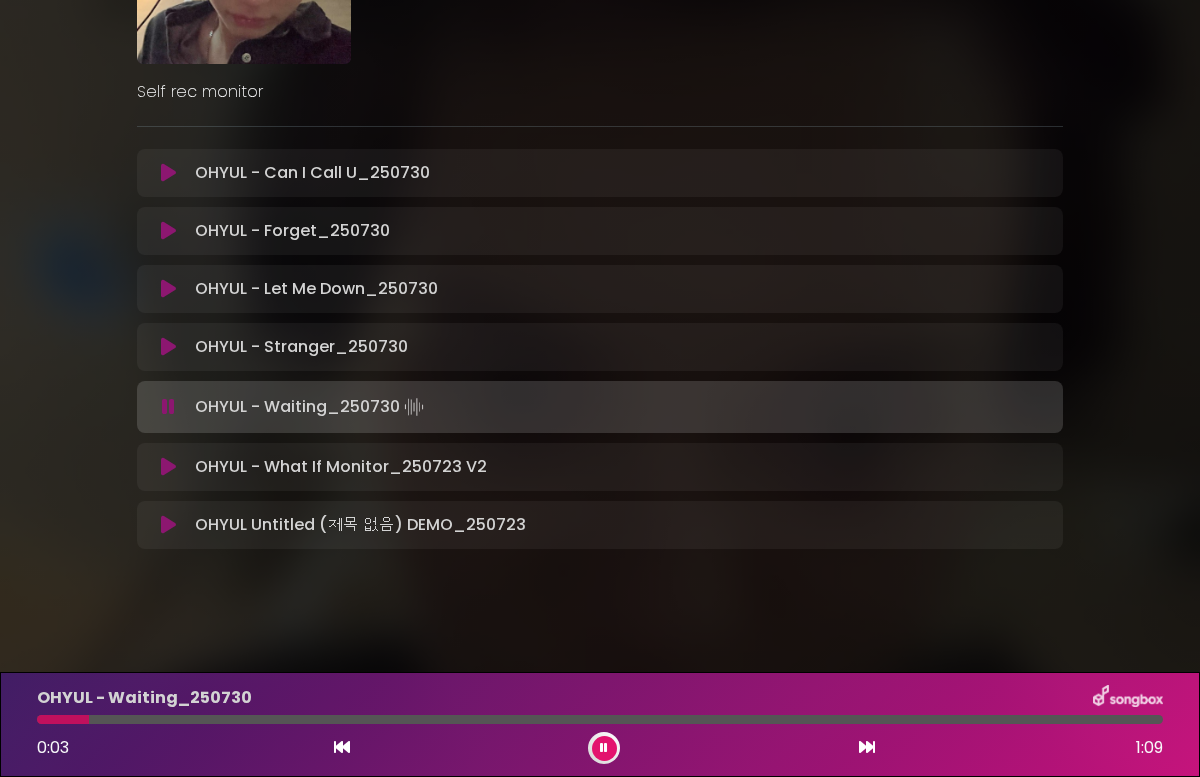 click at bounding box center (168, 347) 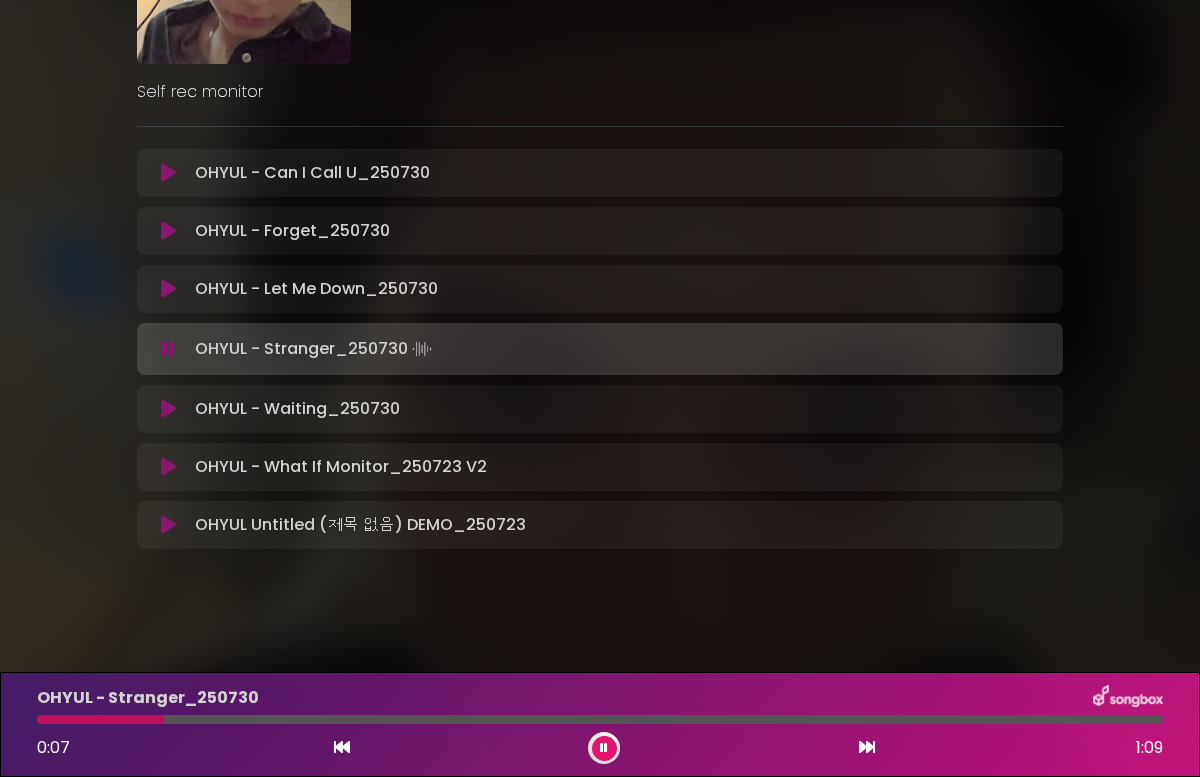 click at bounding box center [168, 349] 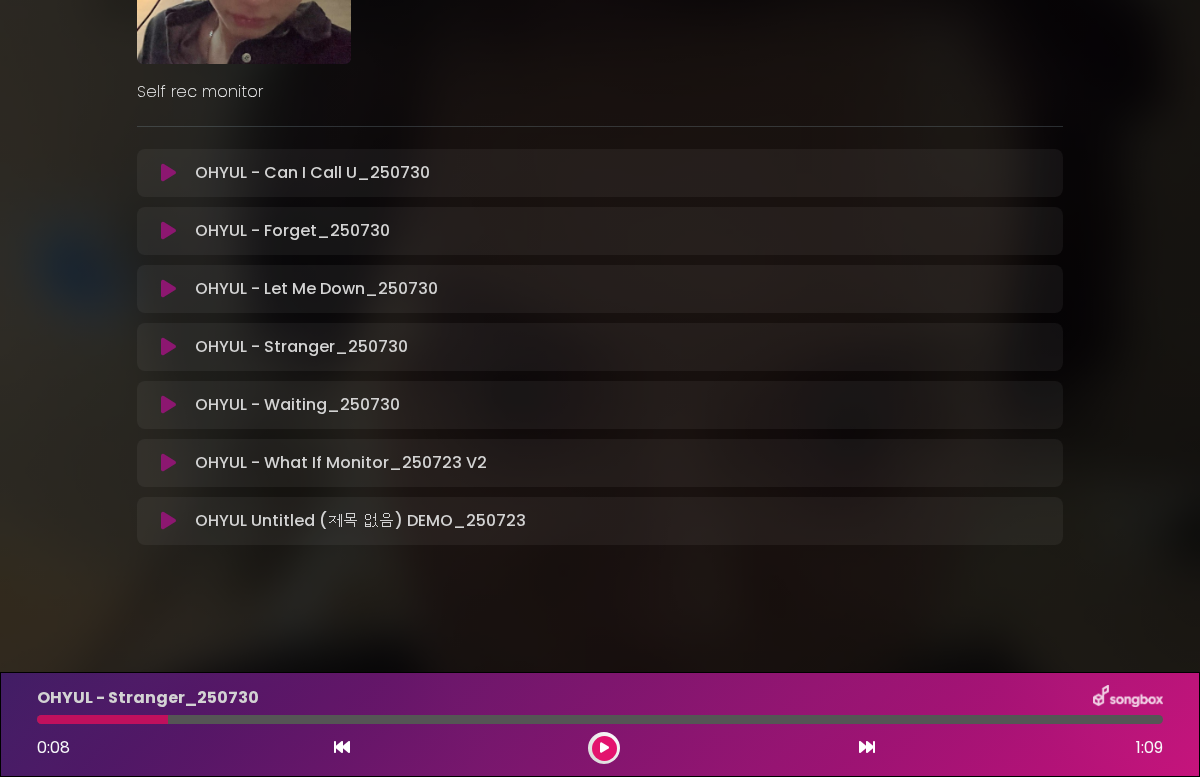 click at bounding box center (168, 463) 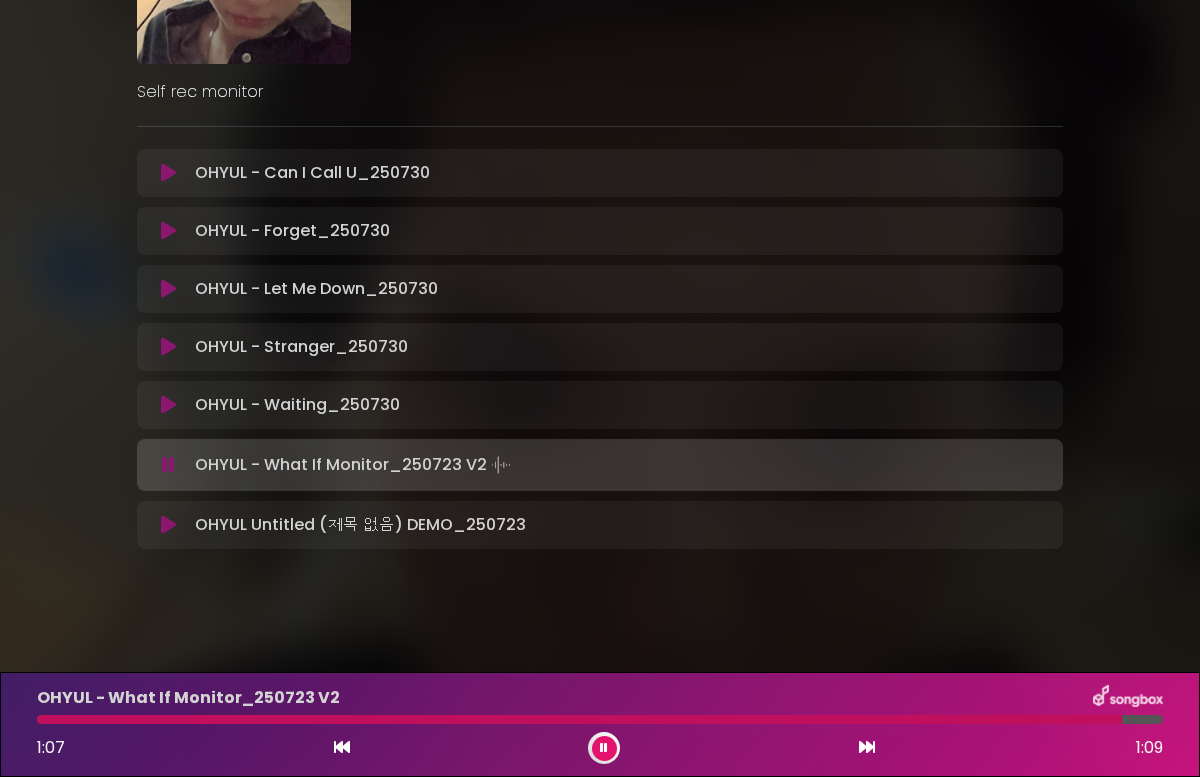 click at bounding box center [168, 465] 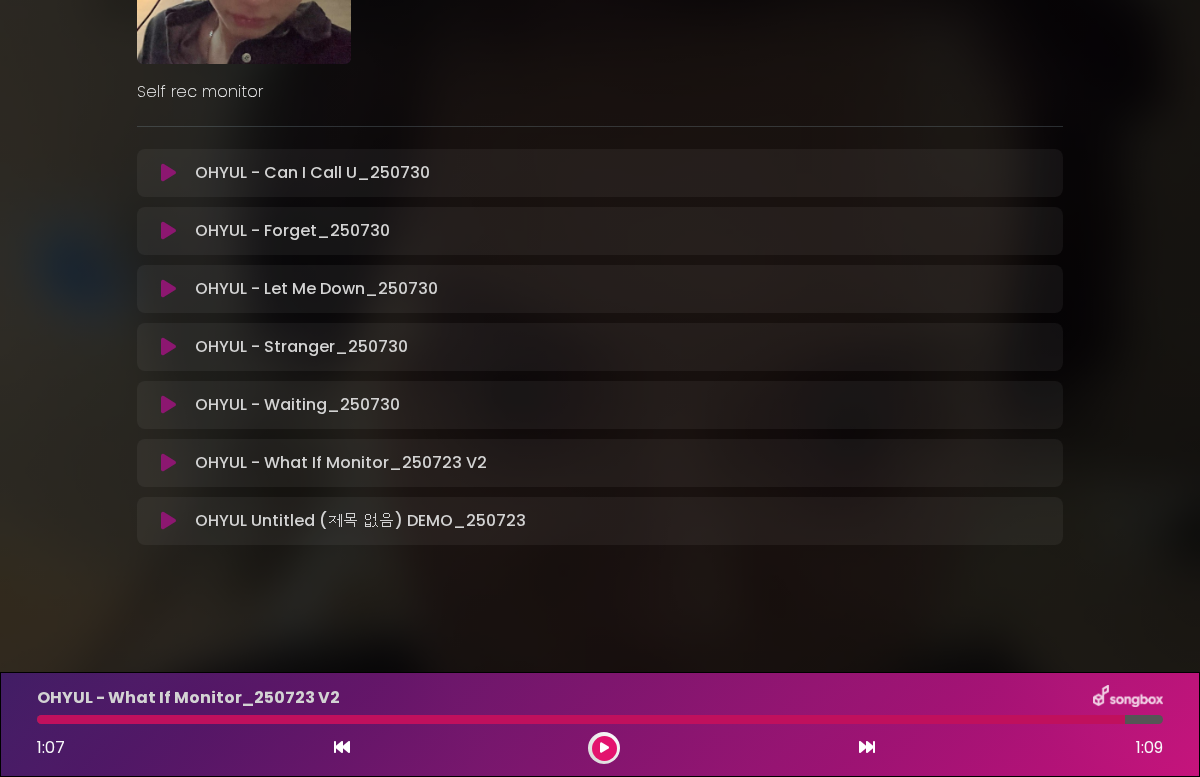 click at bounding box center [168, 521] 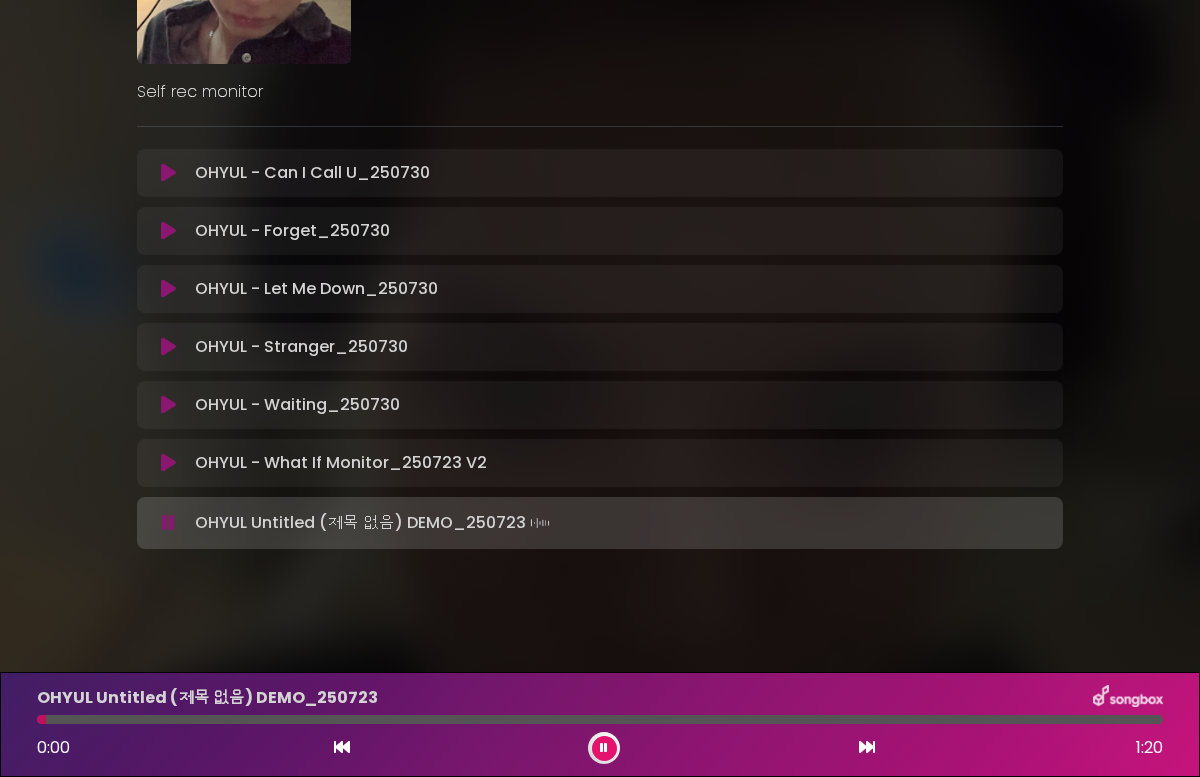 click at bounding box center (168, 523) 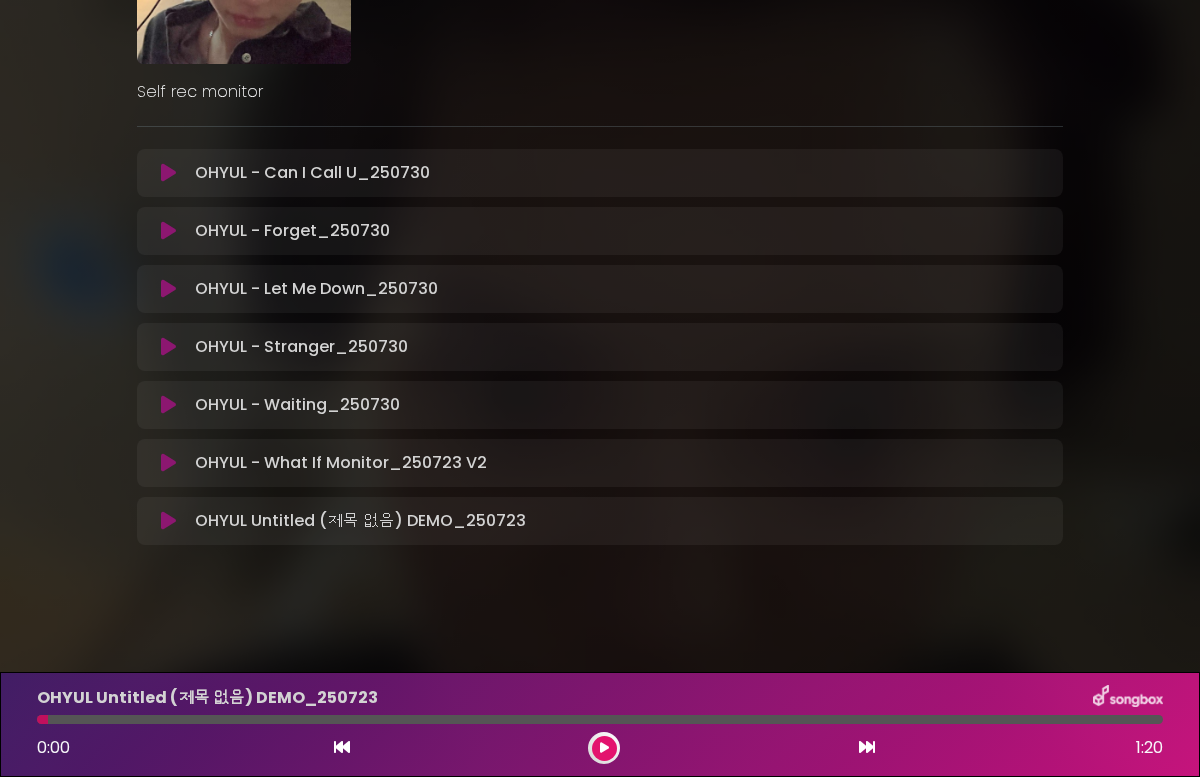 click at bounding box center (168, 521) 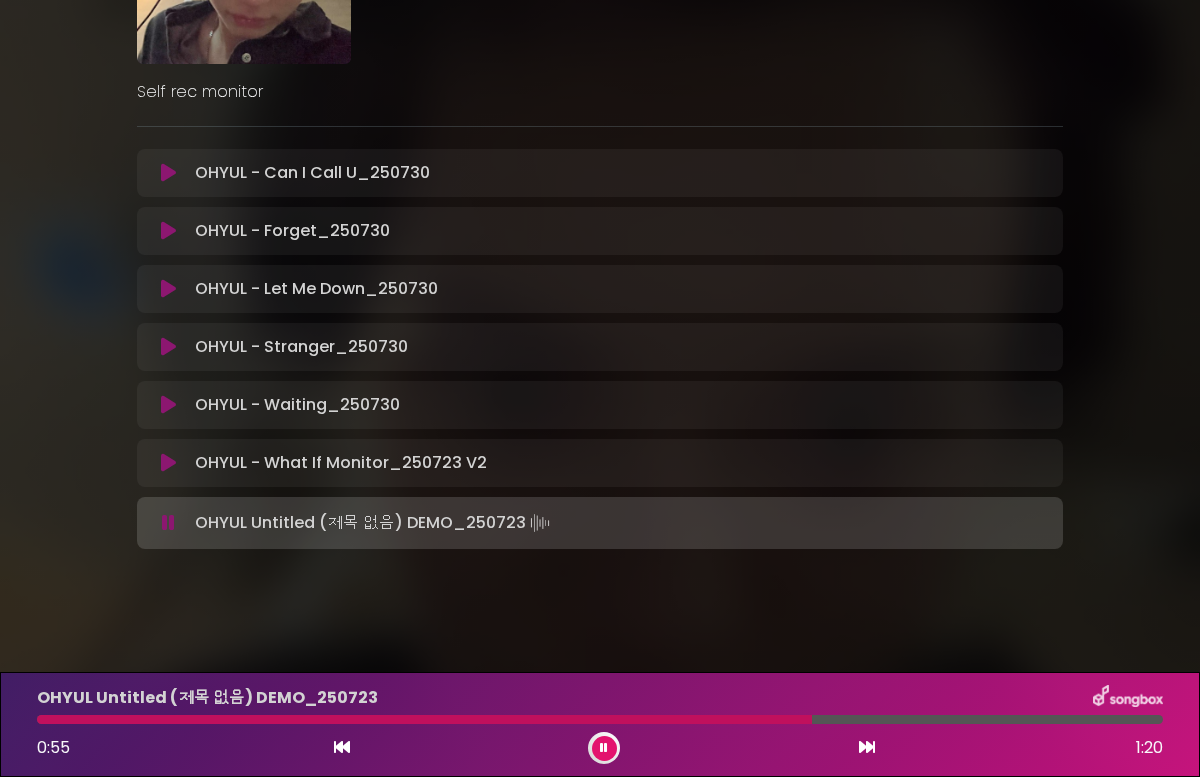 click at bounding box center [168, 523] 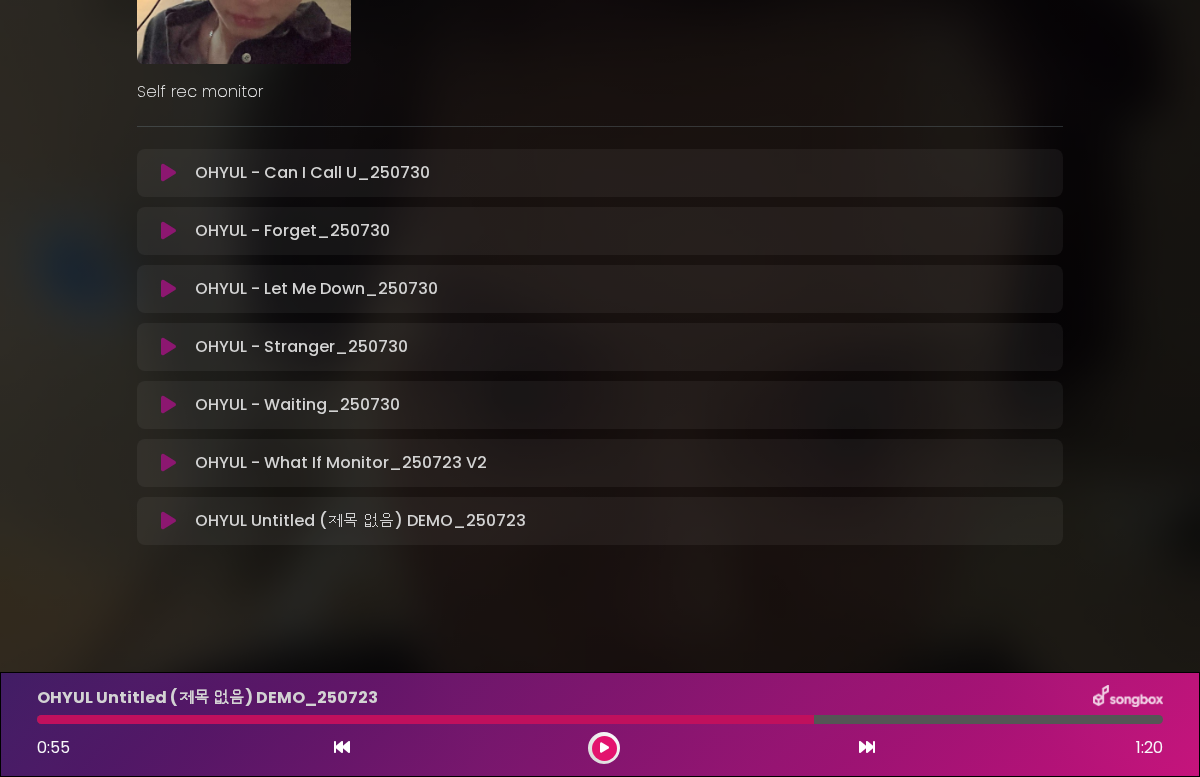 click at bounding box center (168, 521) 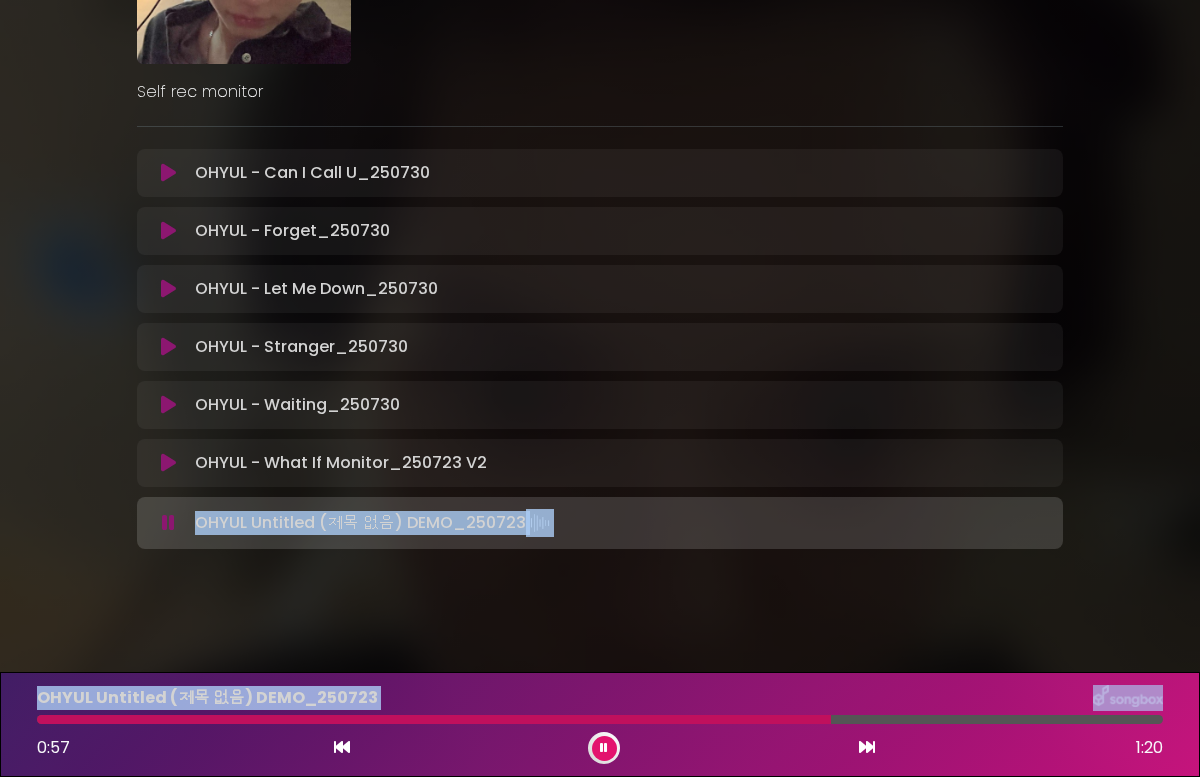 drag, startPoint x: 112, startPoint y: 717, endPoint x: -159, endPoint y: 723, distance: 271.0664 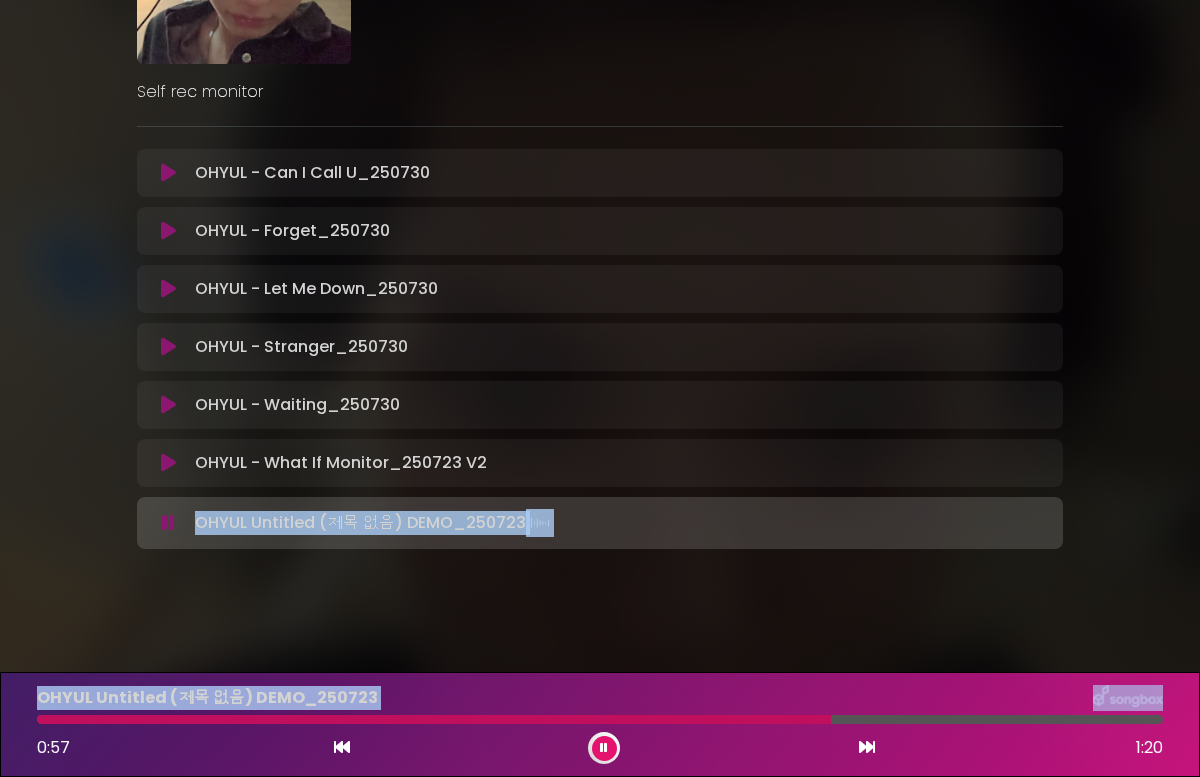 click on "×
ME & MY GTR 250801
[NAME]
×" at bounding box center (600, 388) 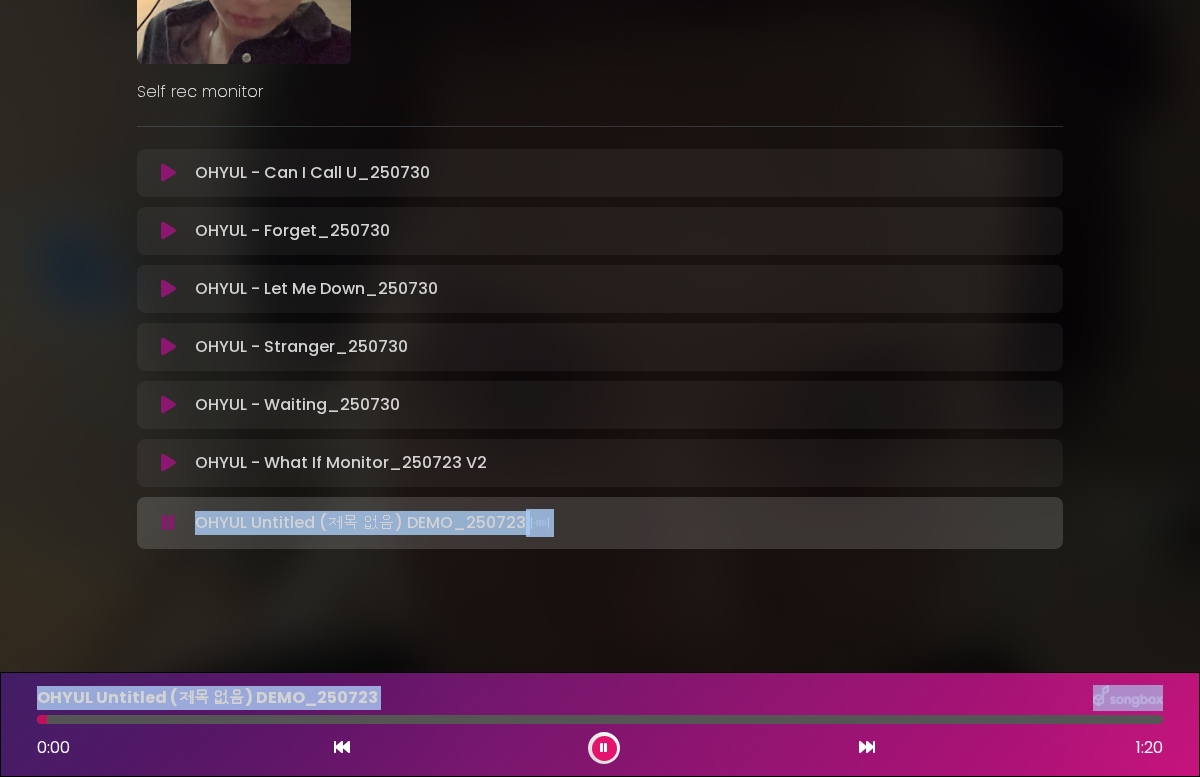 click on "×
ME & MY GTR 250801
[NAME]" at bounding box center (600, 388) 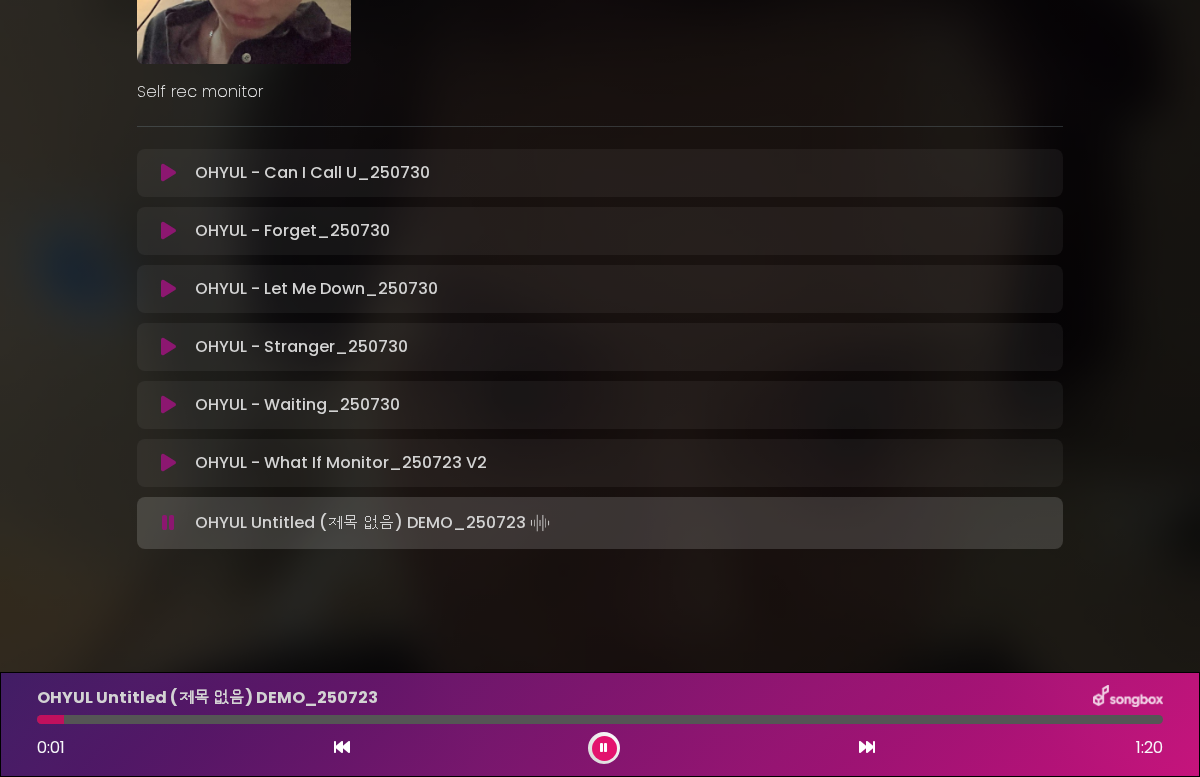 click at bounding box center [600, 719] 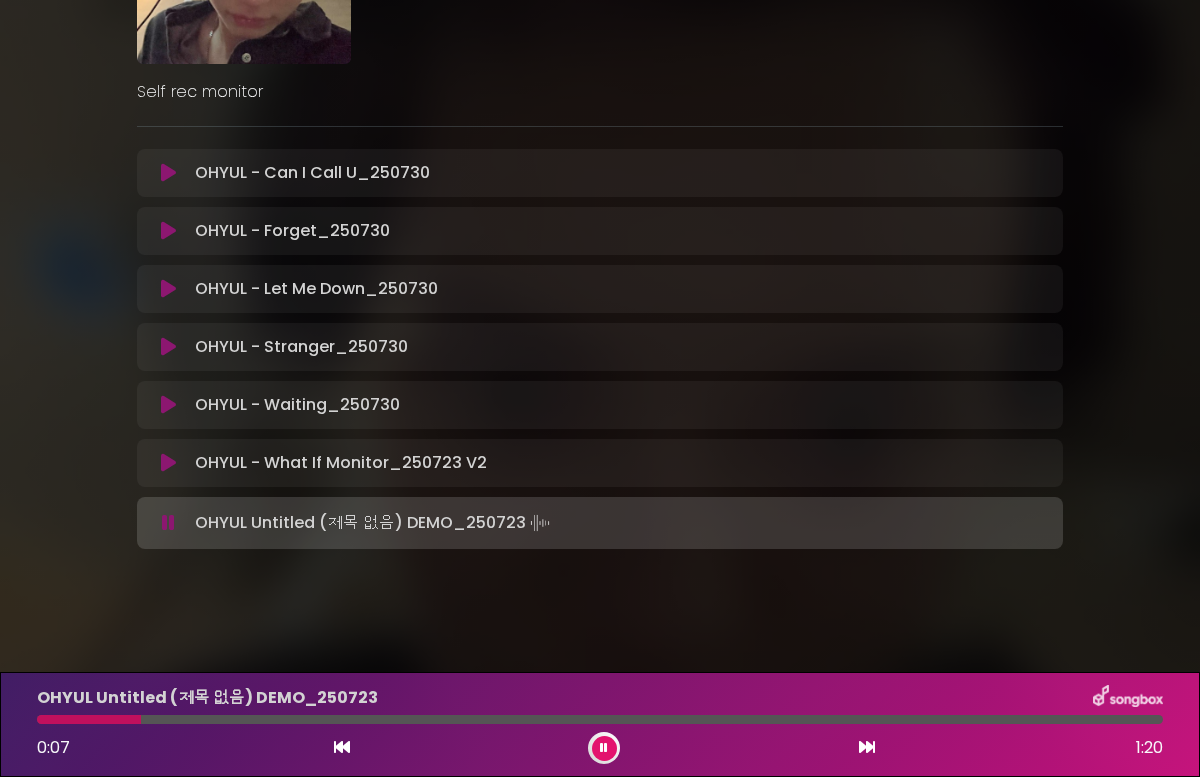 click on "OHYUL Untitled (제목 없음) DEMO_250723
0:07
1:20" at bounding box center [600, 724] 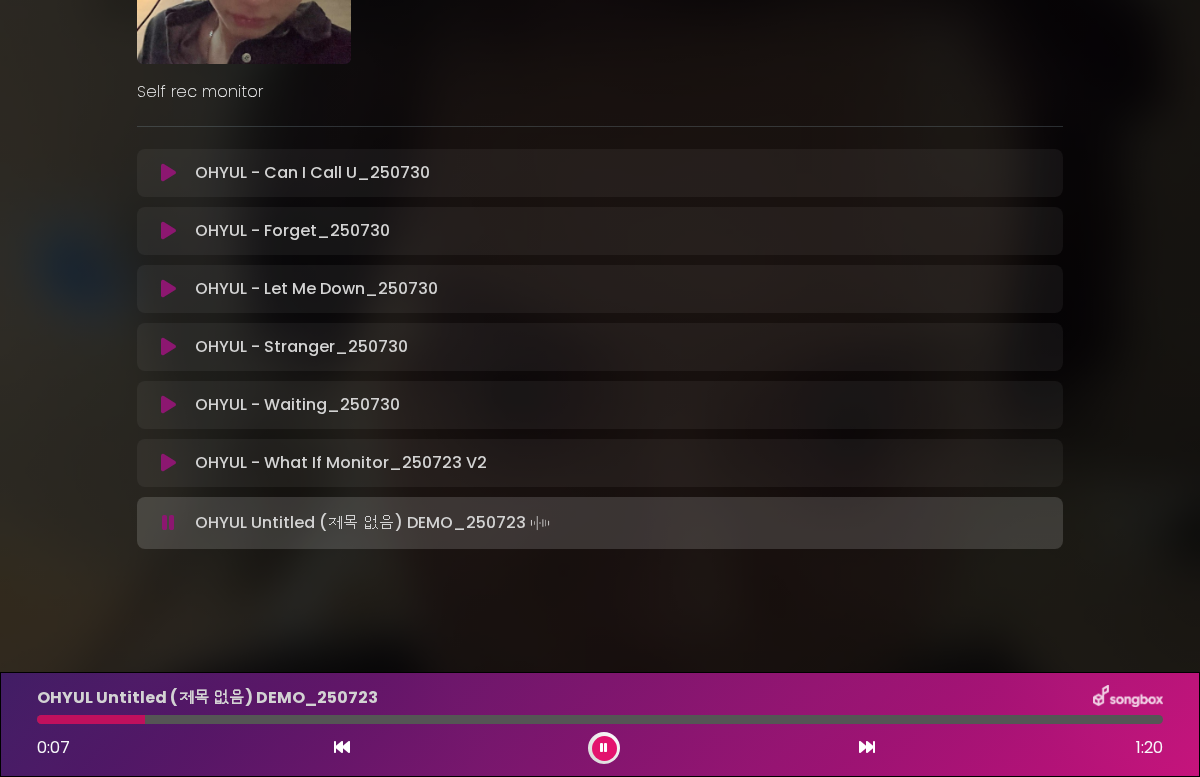 click at bounding box center (600, 719) 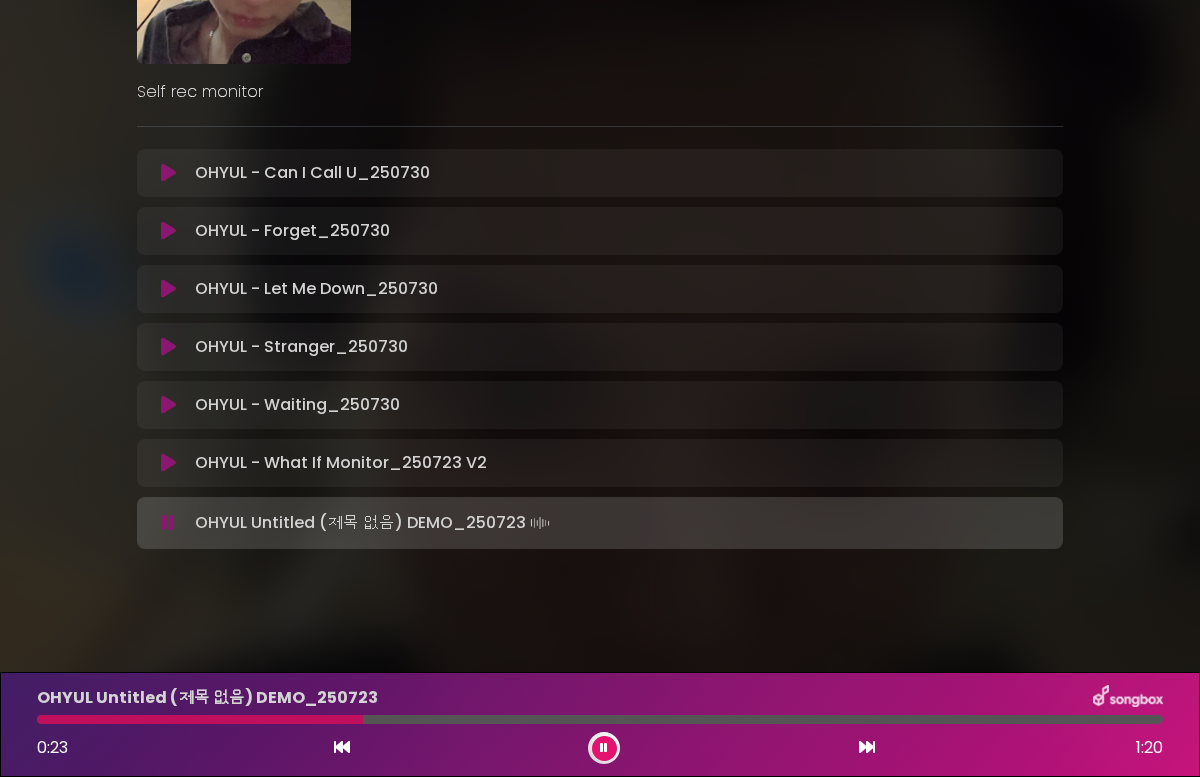 click at bounding box center [604, 748] 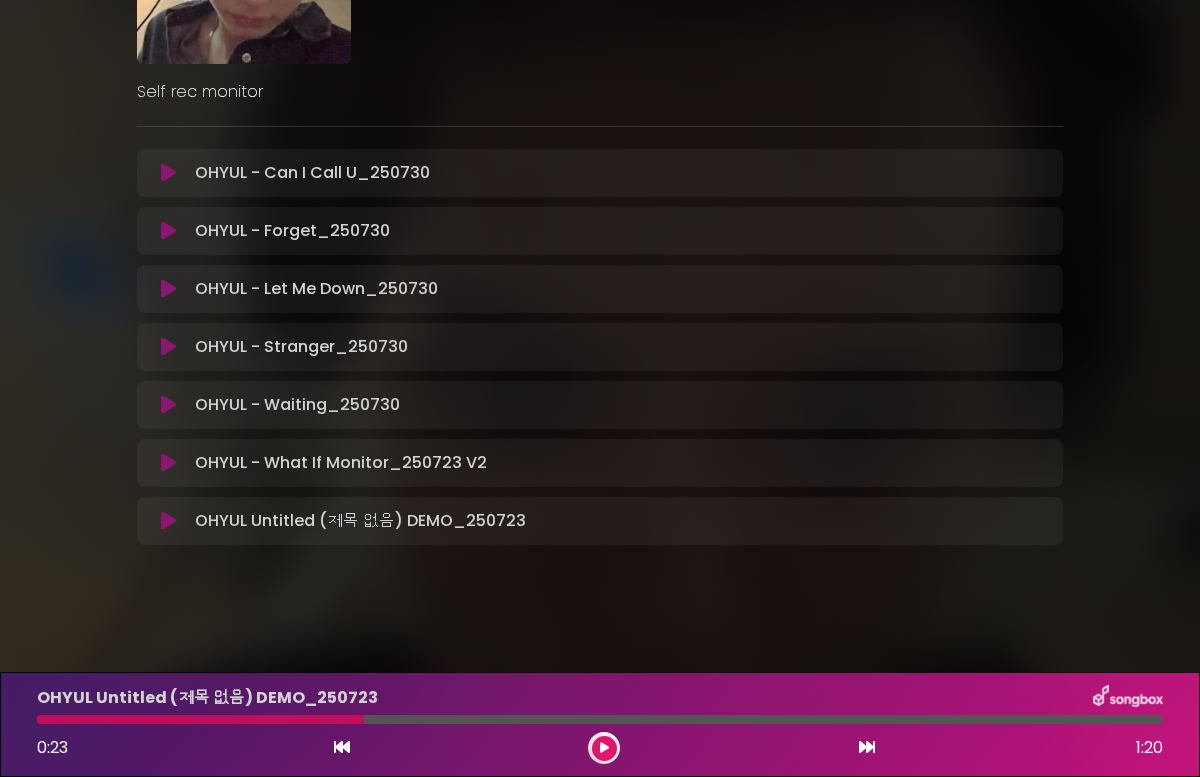 click on "Self rec monitor" at bounding box center (600, 92) 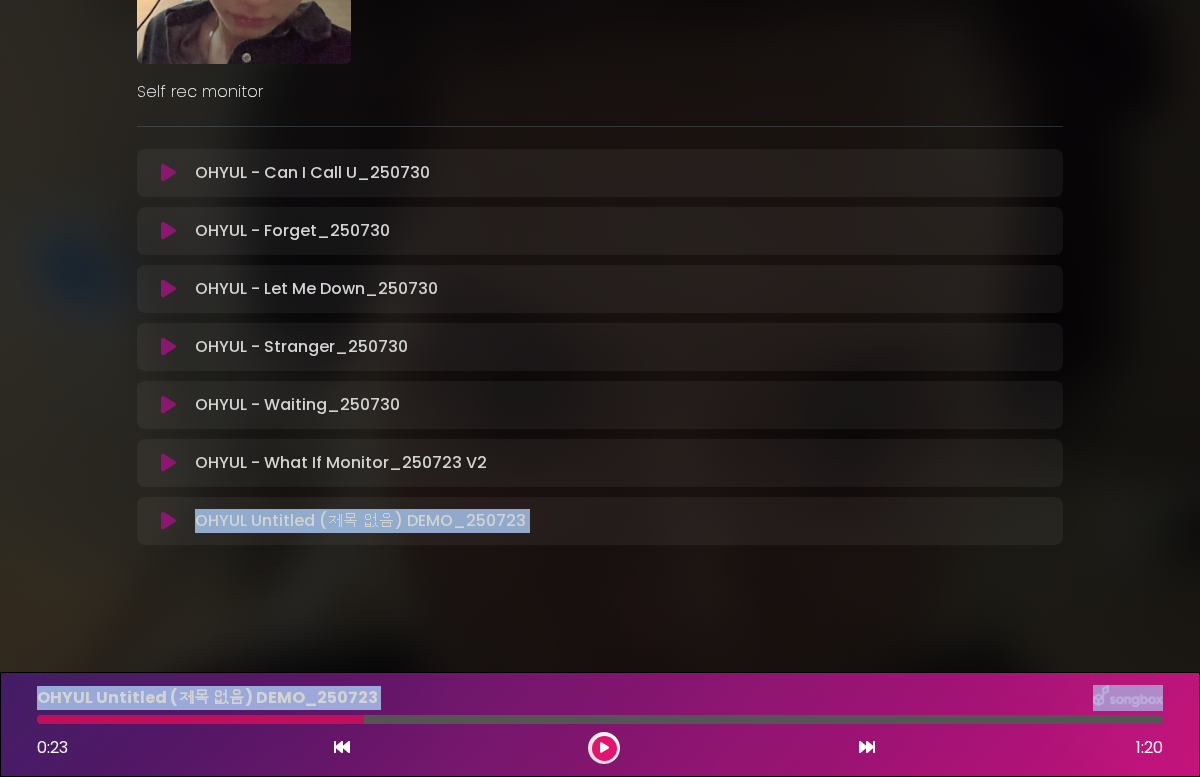 drag, startPoint x: 390, startPoint y: 717, endPoint x: -45, endPoint y: 712, distance: 435.02875 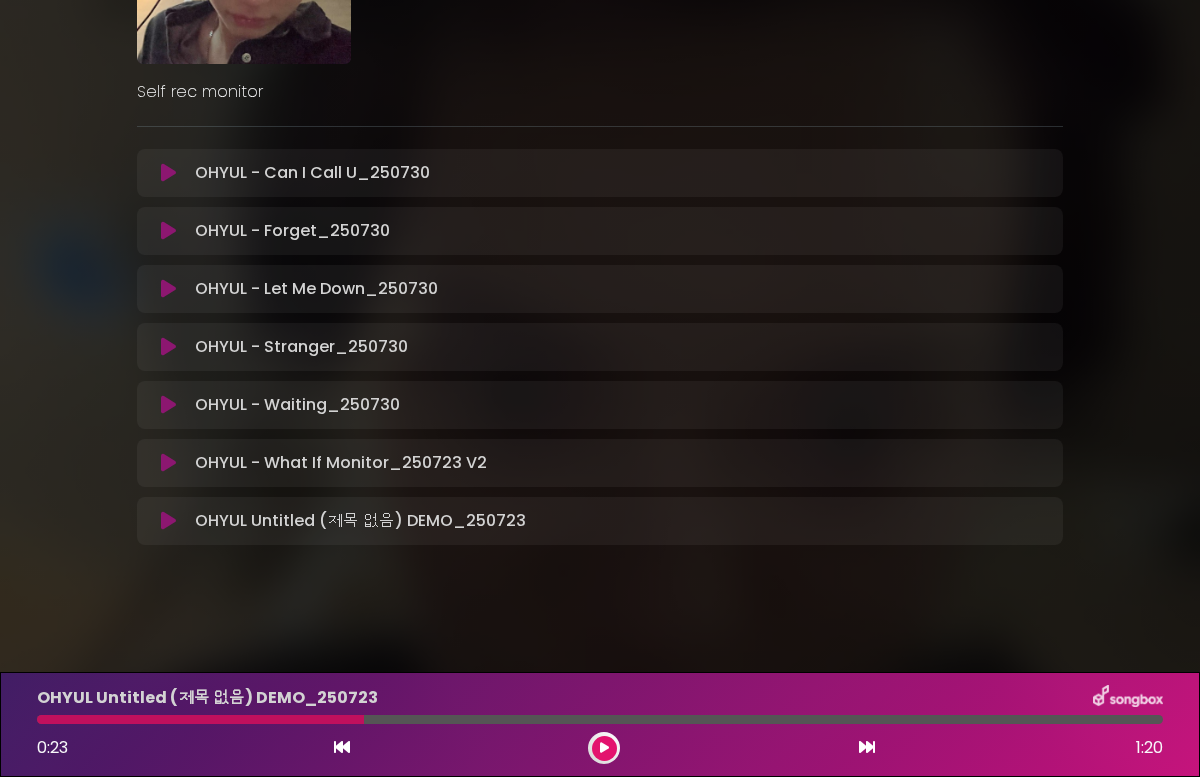 drag, startPoint x: 128, startPoint y: 712, endPoint x: 22, endPoint y: 712, distance: 106 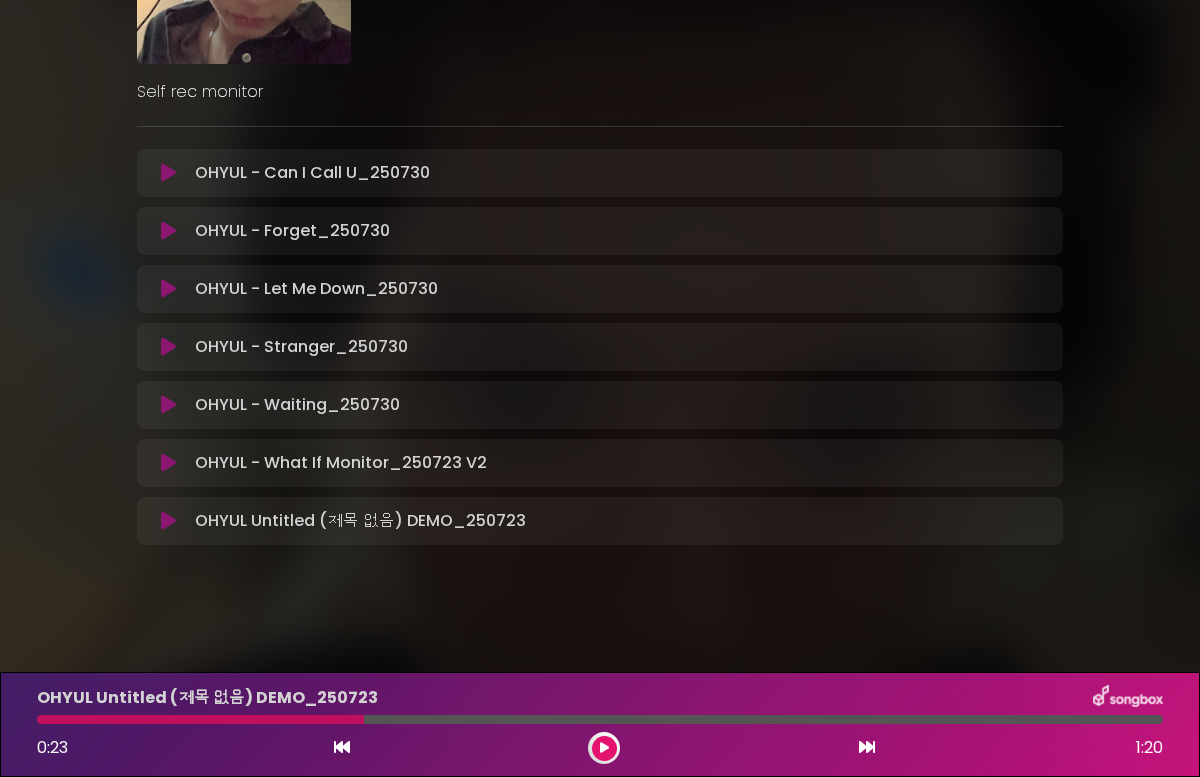 click at bounding box center [168, 521] 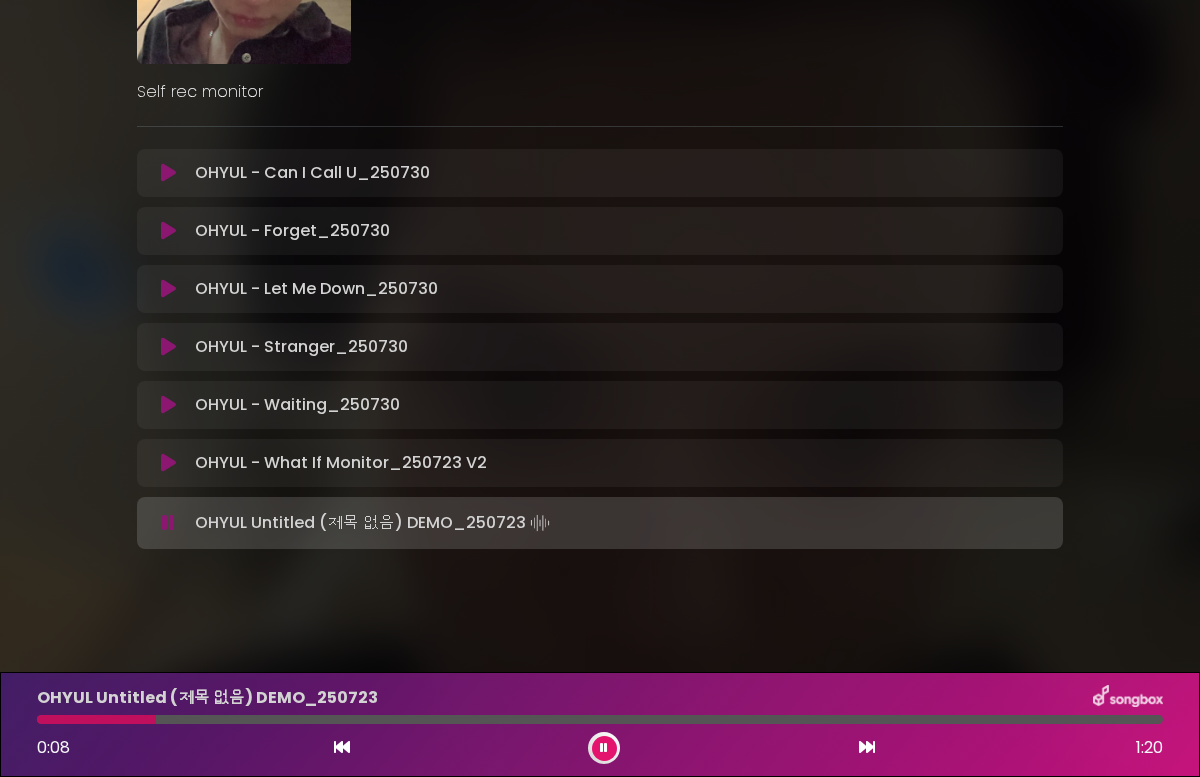 click at bounding box center (600, 719) 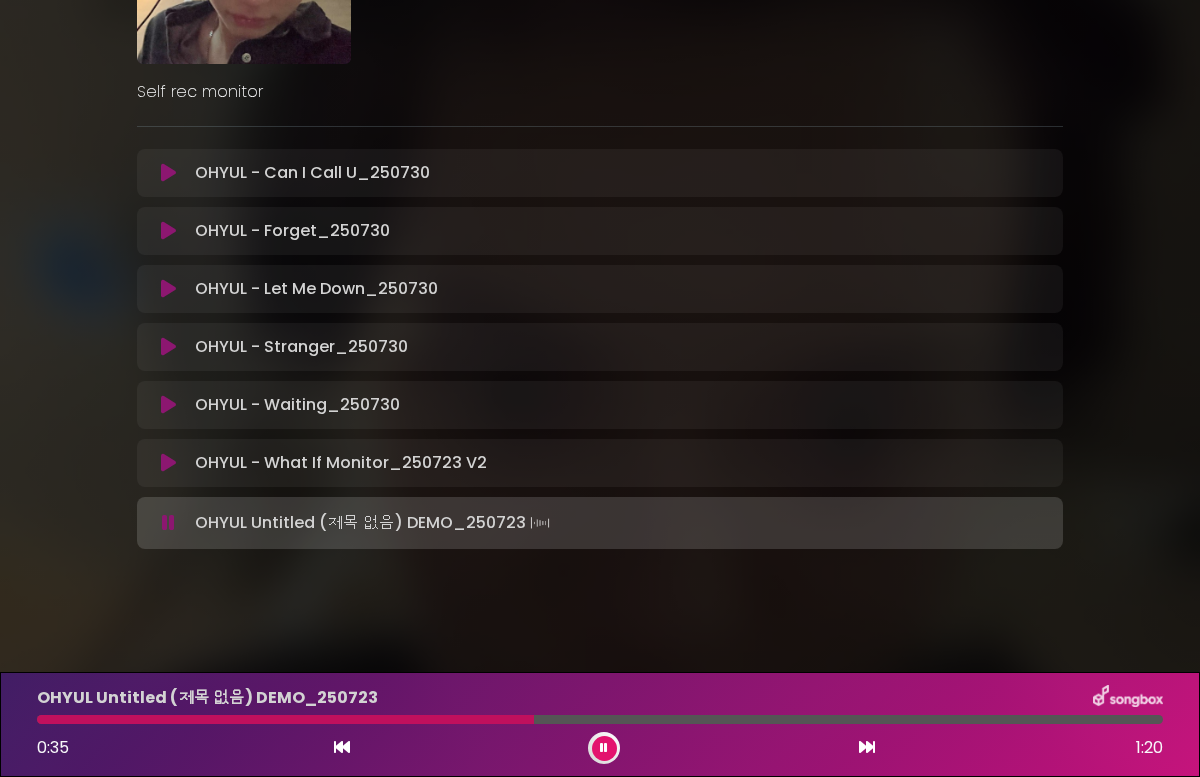 click at bounding box center [604, 748] 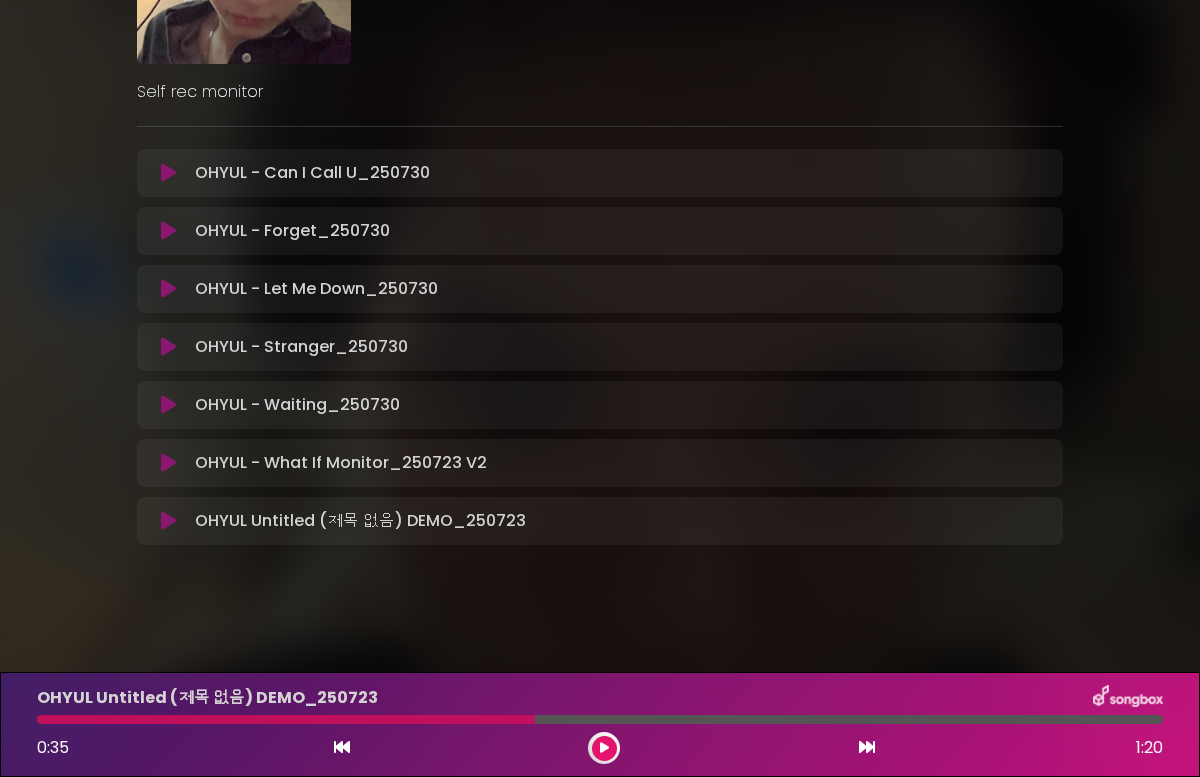drag, startPoint x: 159, startPoint y: 463, endPoint x: 142, endPoint y: 463, distance: 17 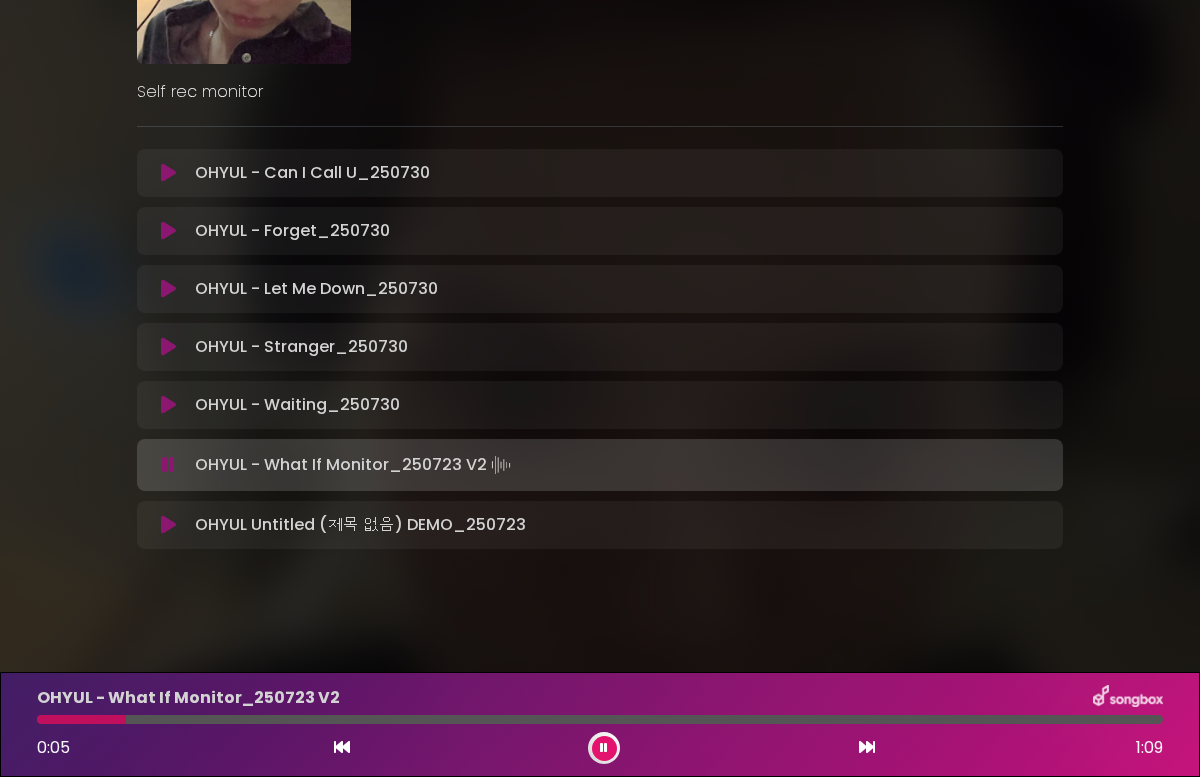 click at bounding box center (168, 465) 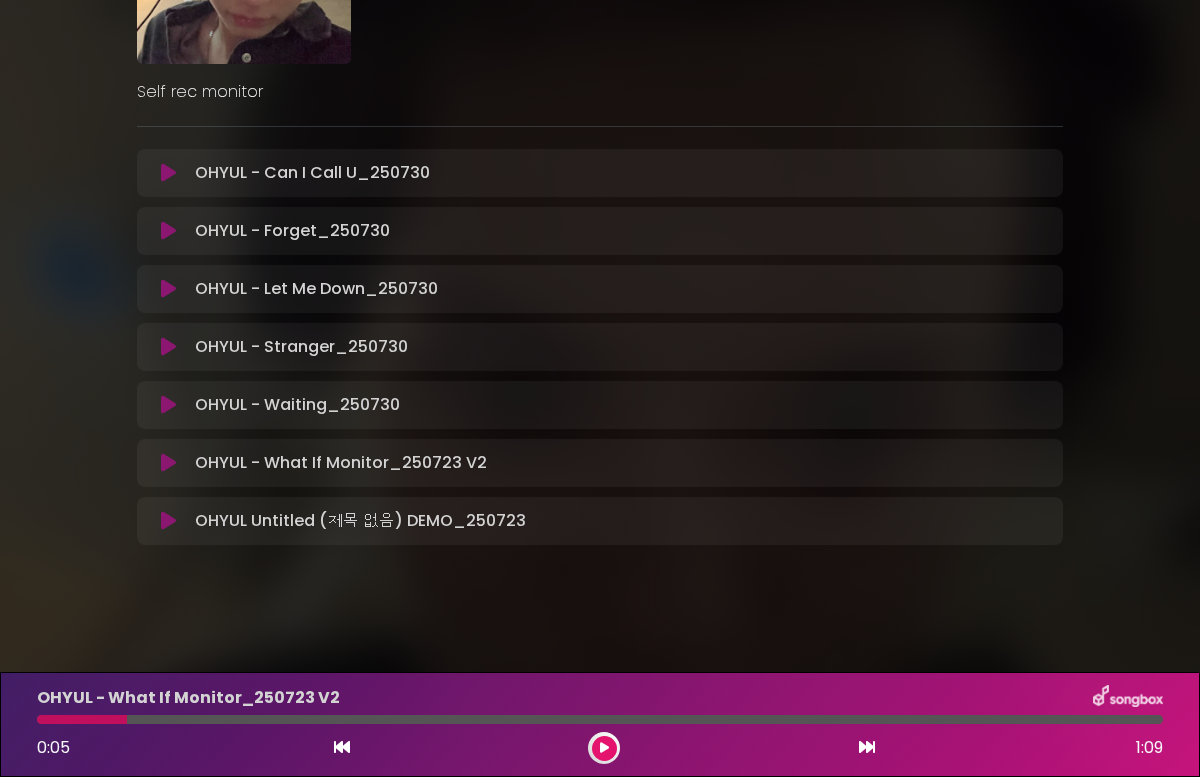 click at bounding box center [168, 521] 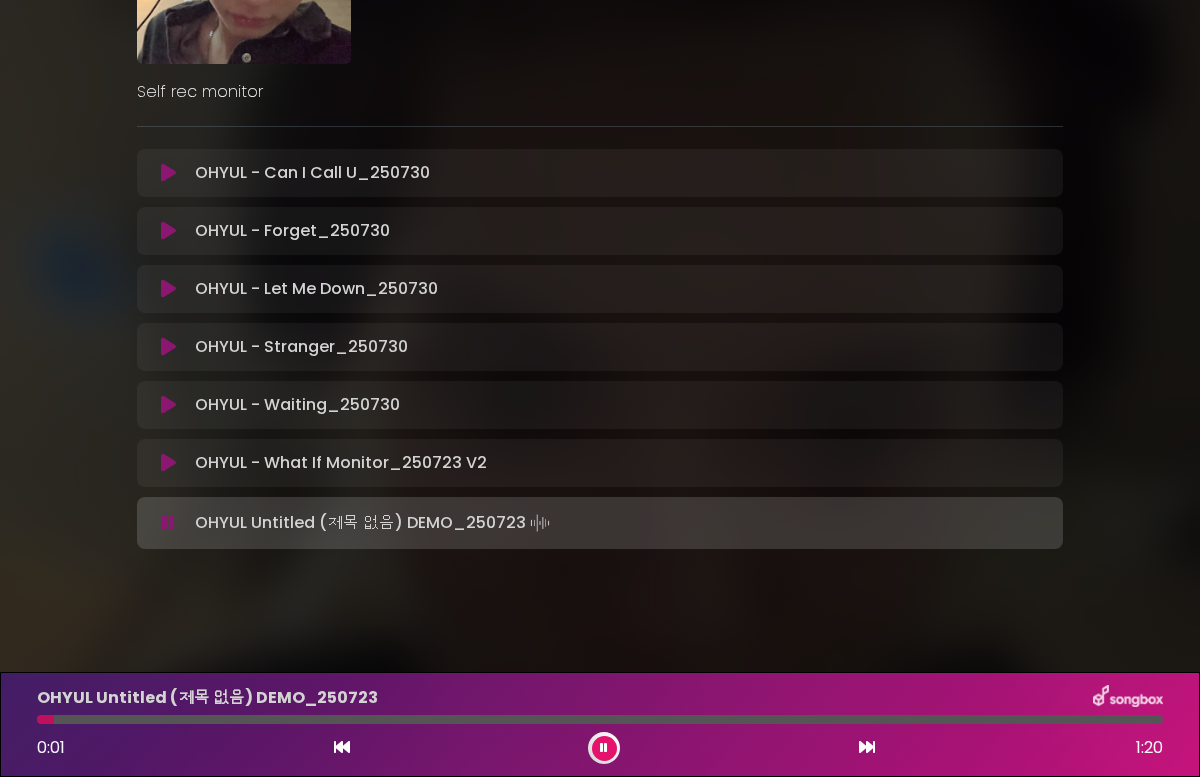click at bounding box center (168, 523) 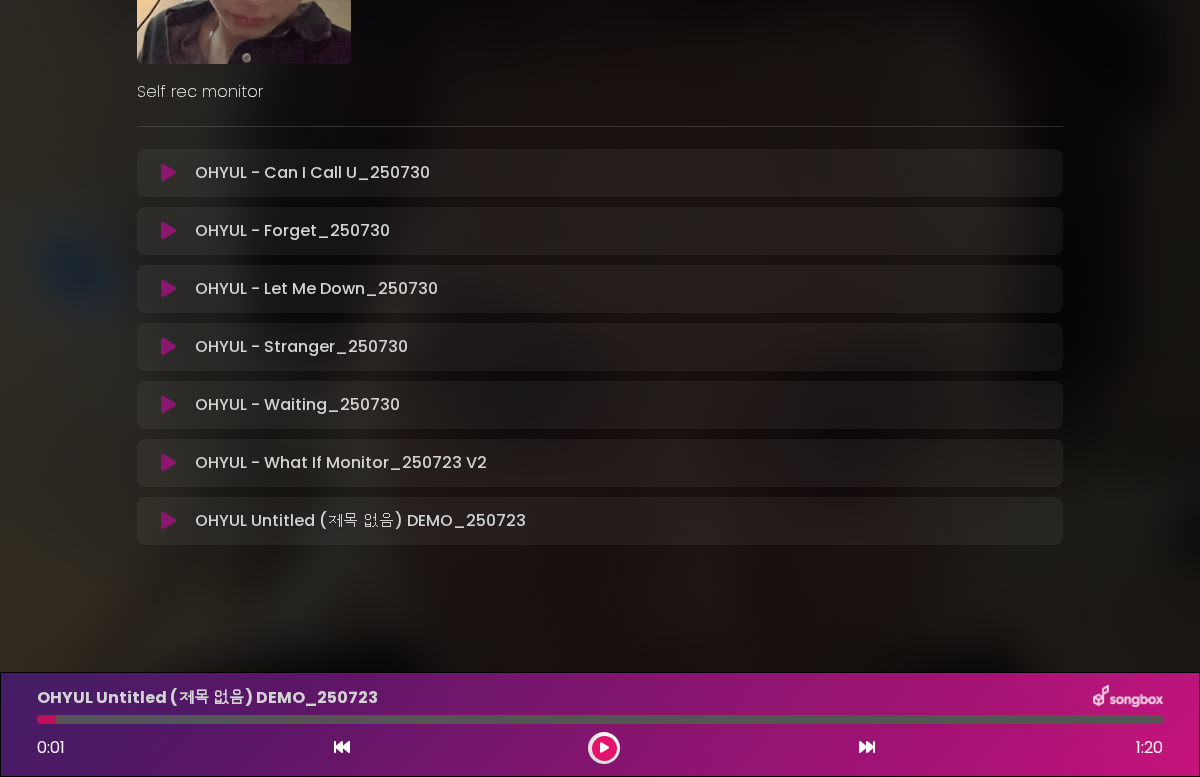 drag, startPoint x: 51, startPoint y: 722, endPoint x: 14, endPoint y: 722, distance: 37 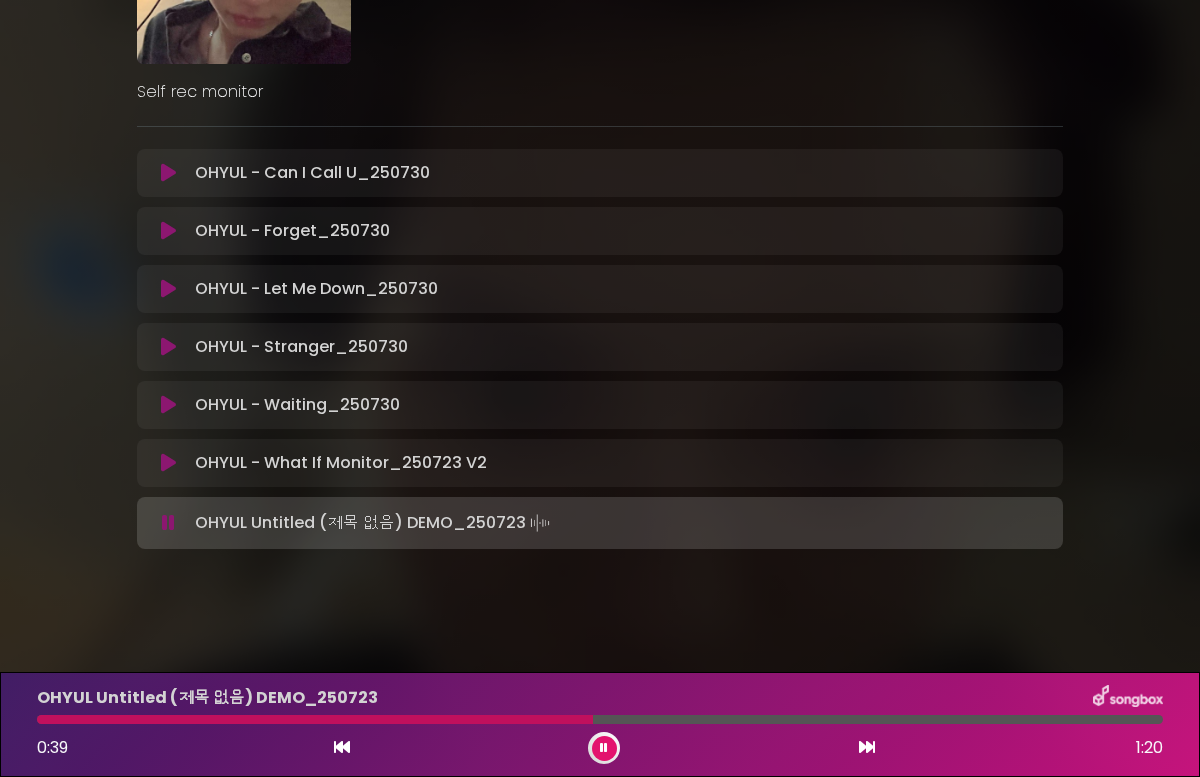 click at bounding box center [168, 523] 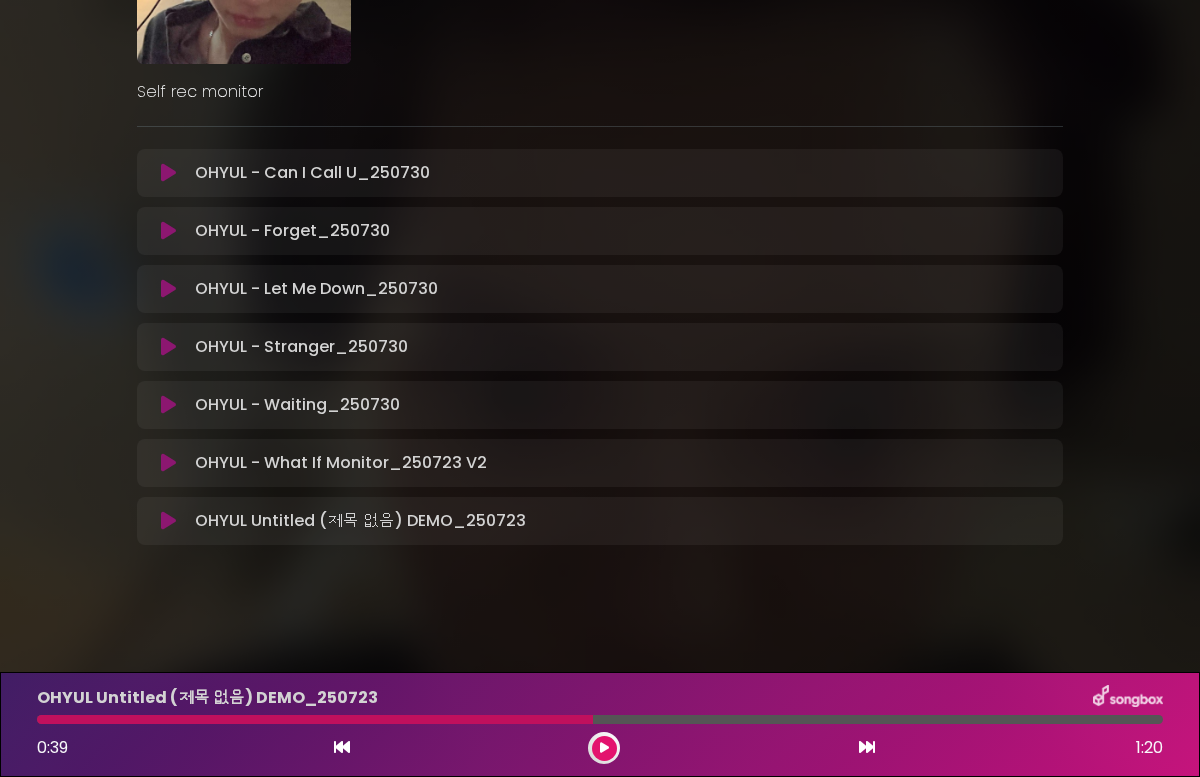 click at bounding box center (168, 521) 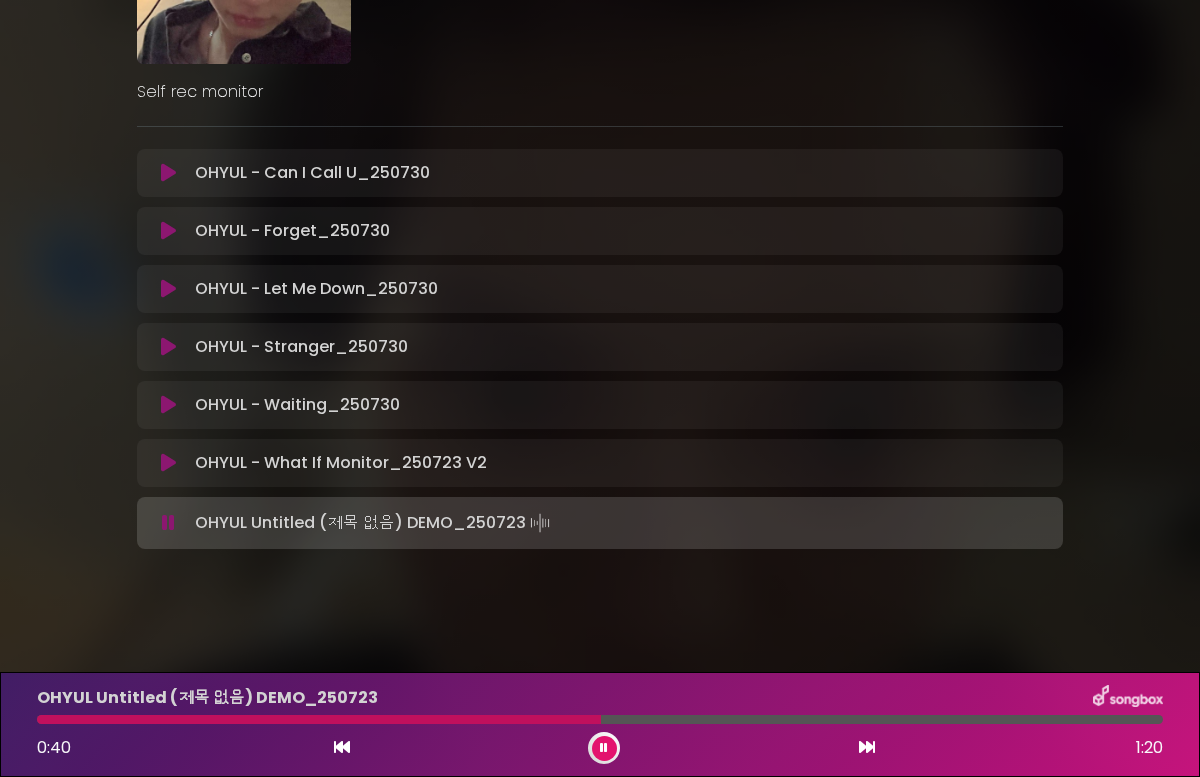 click at bounding box center [168, 523] 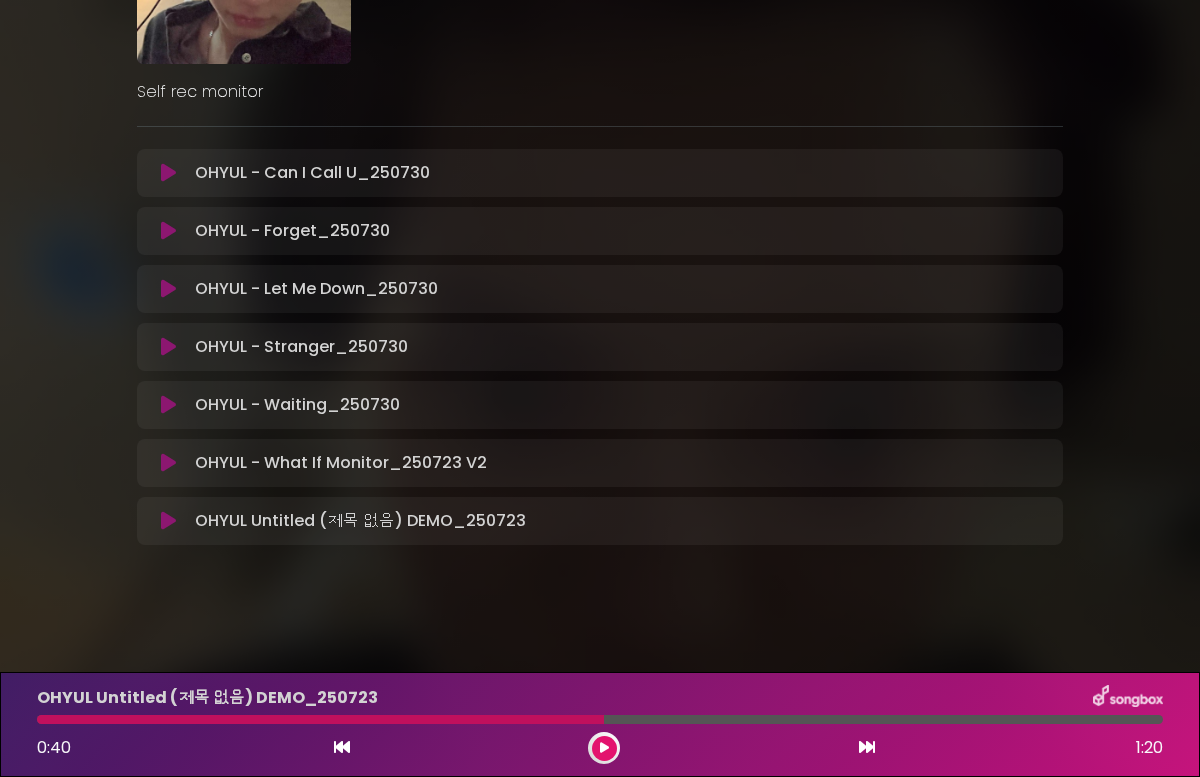 click at bounding box center [320, 719] 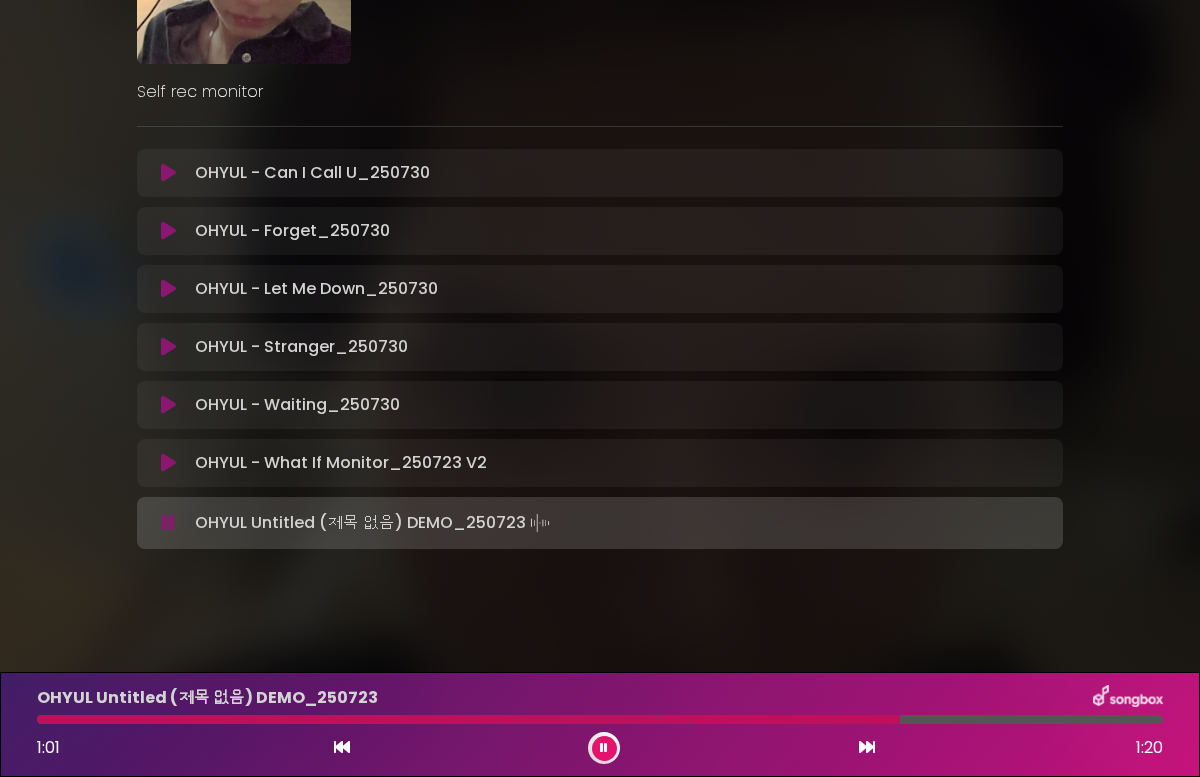 click at bounding box center (604, 748) 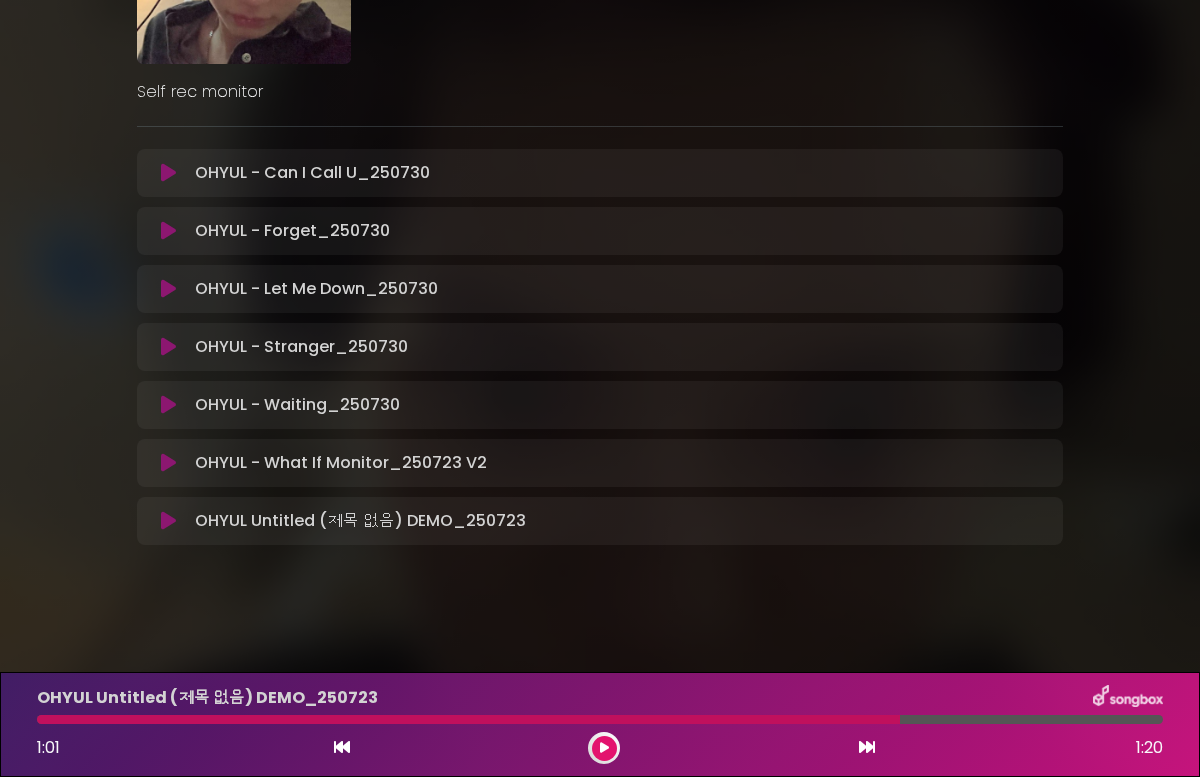 click on "OHYUL Untitled (제목 없음) DEMO_250723" at bounding box center (600, 698) 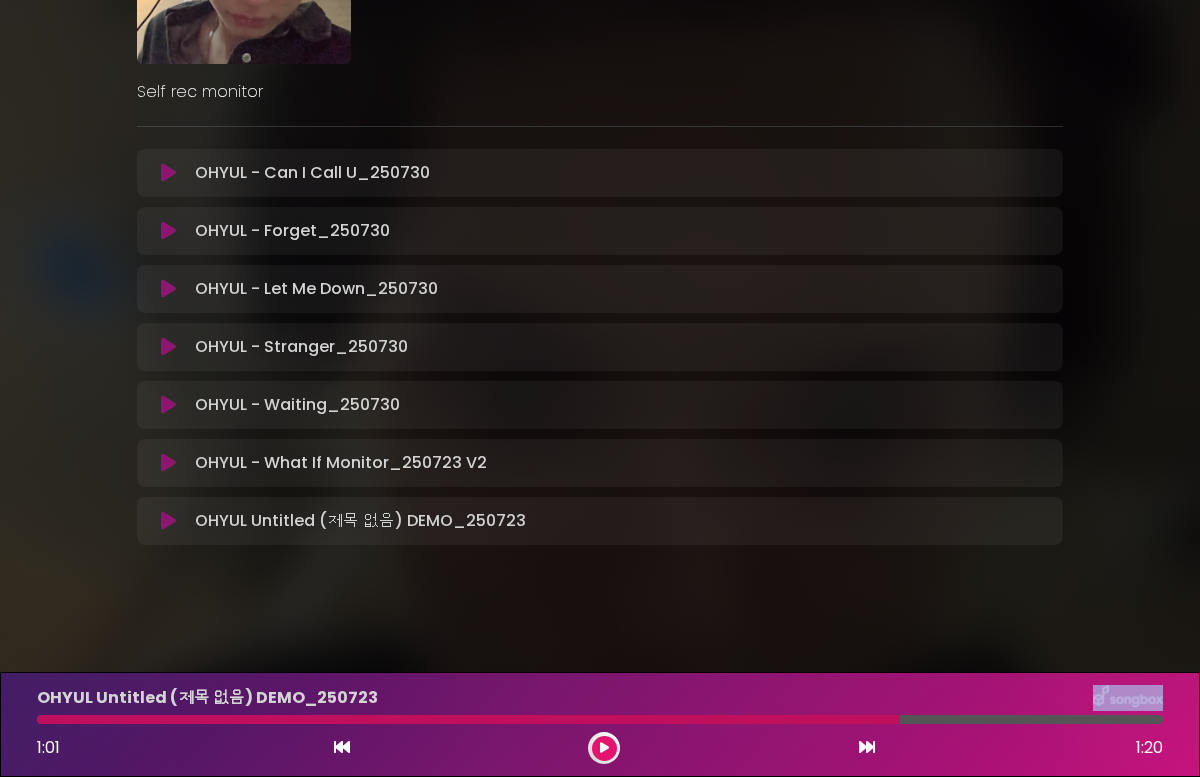 click at bounding box center (168, 231) 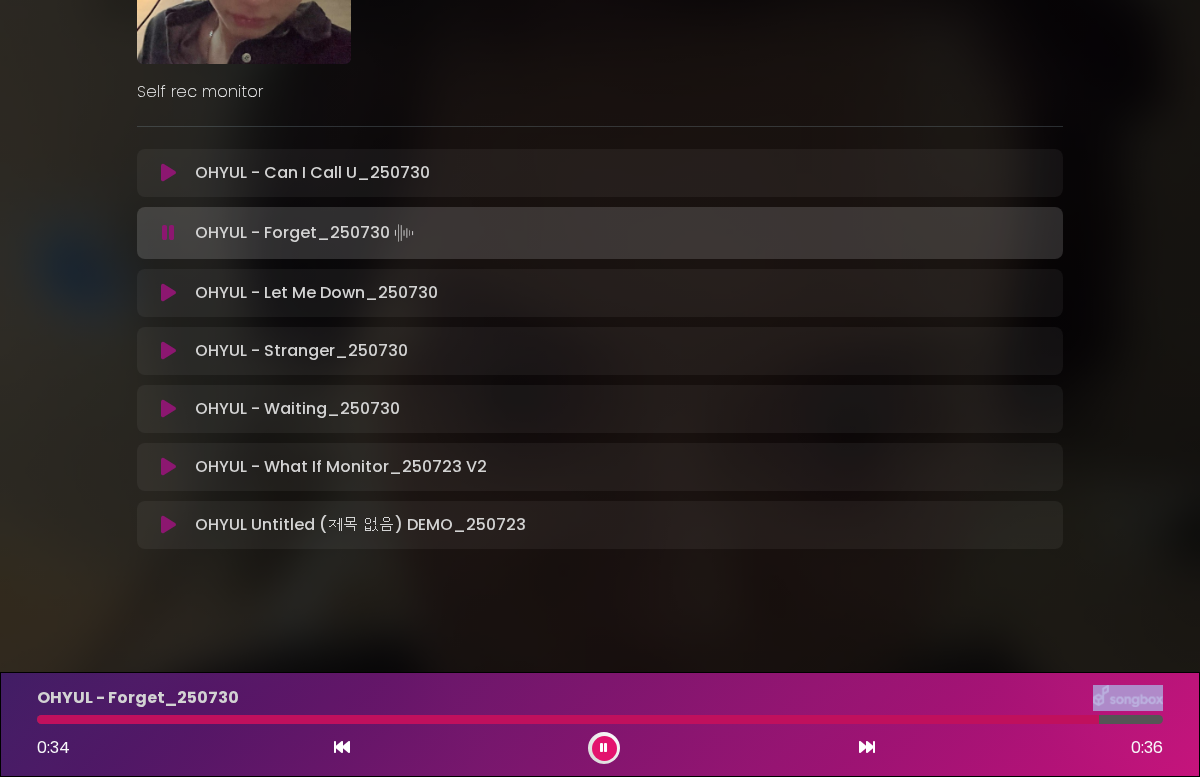 click at bounding box center (604, 748) 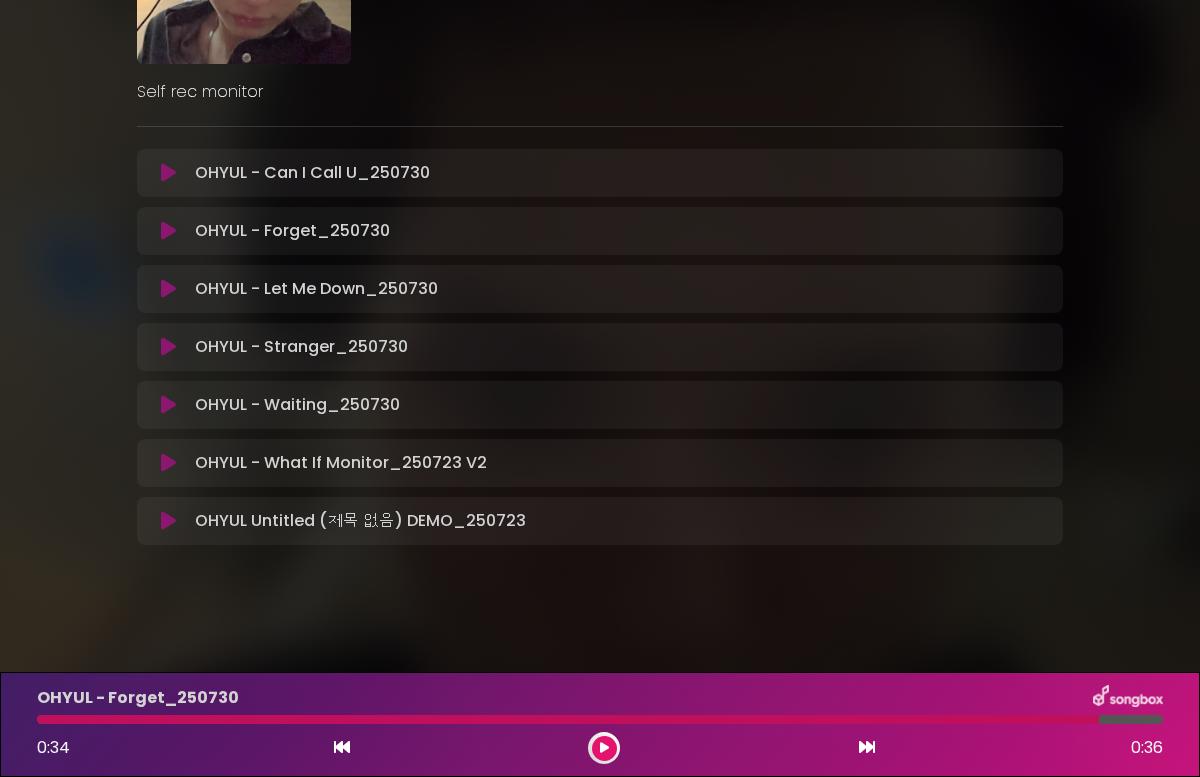 click on "ME & MY GTR 250801
doubletenmane" at bounding box center (600, 202) 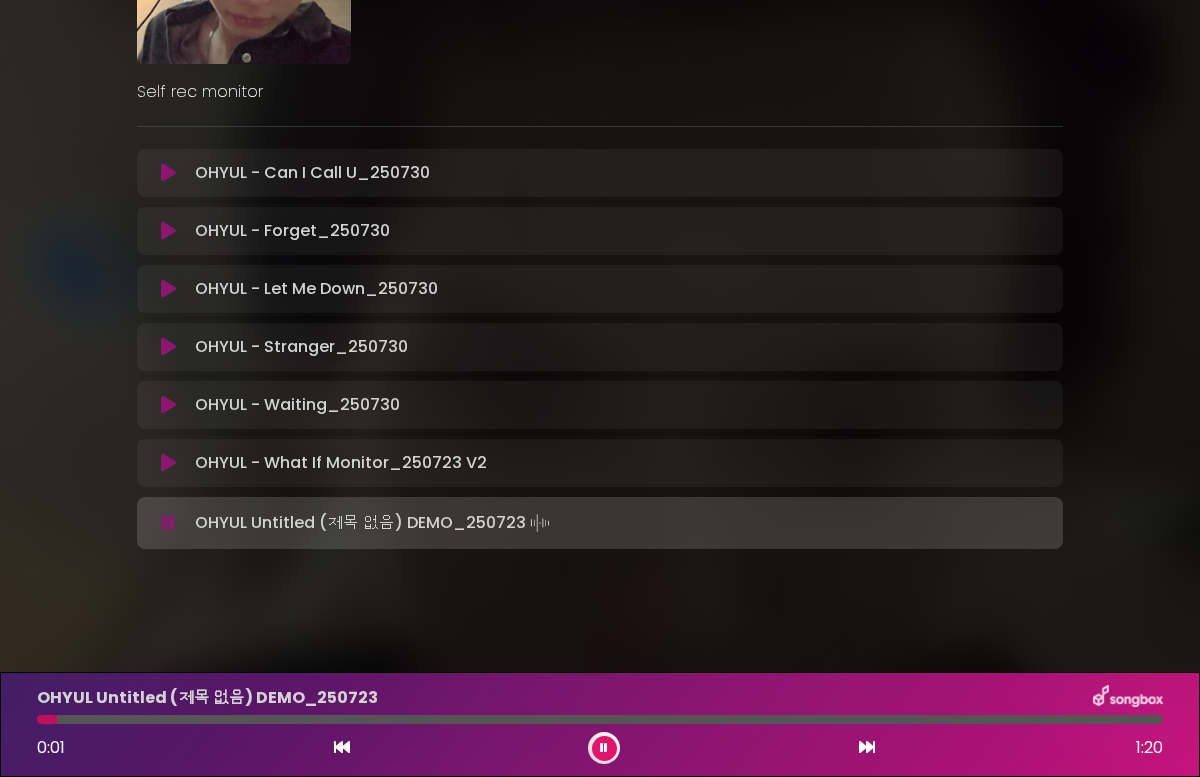 click at bounding box center [168, 523] 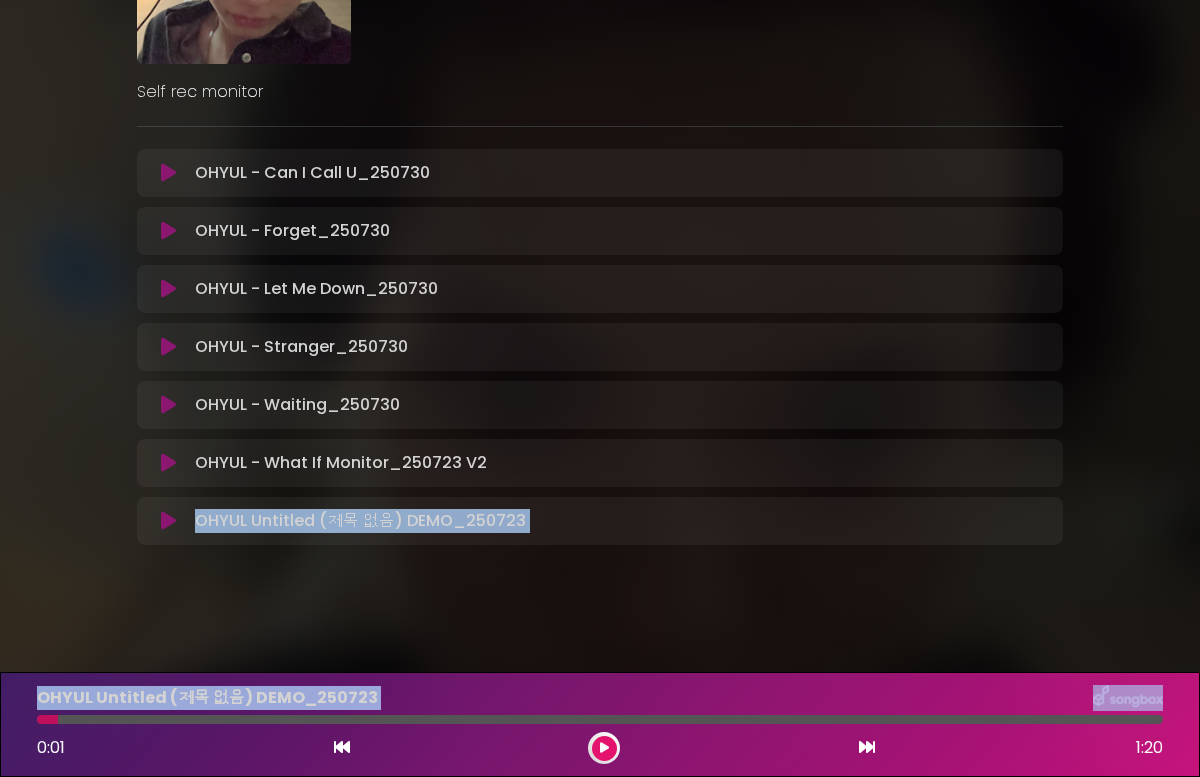 drag, startPoint x: 95, startPoint y: 719, endPoint x: -95, endPoint y: 716, distance: 190.02368 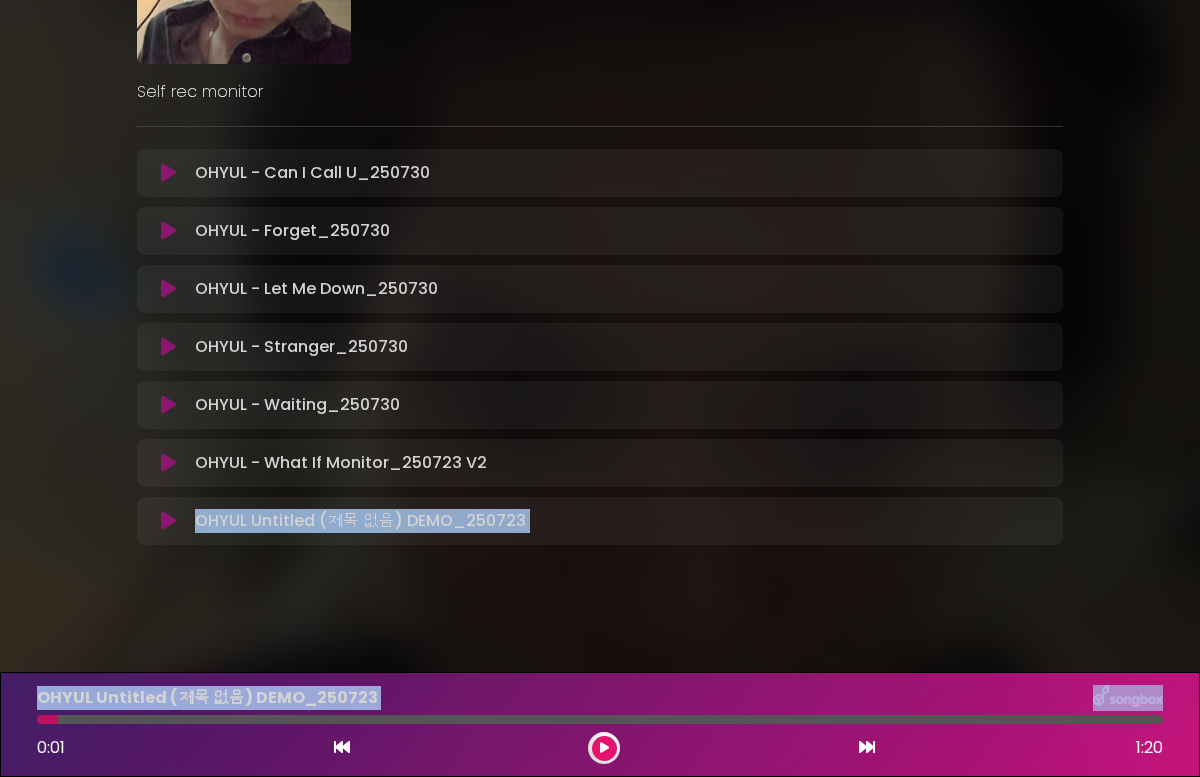 click at bounding box center (604, 748) 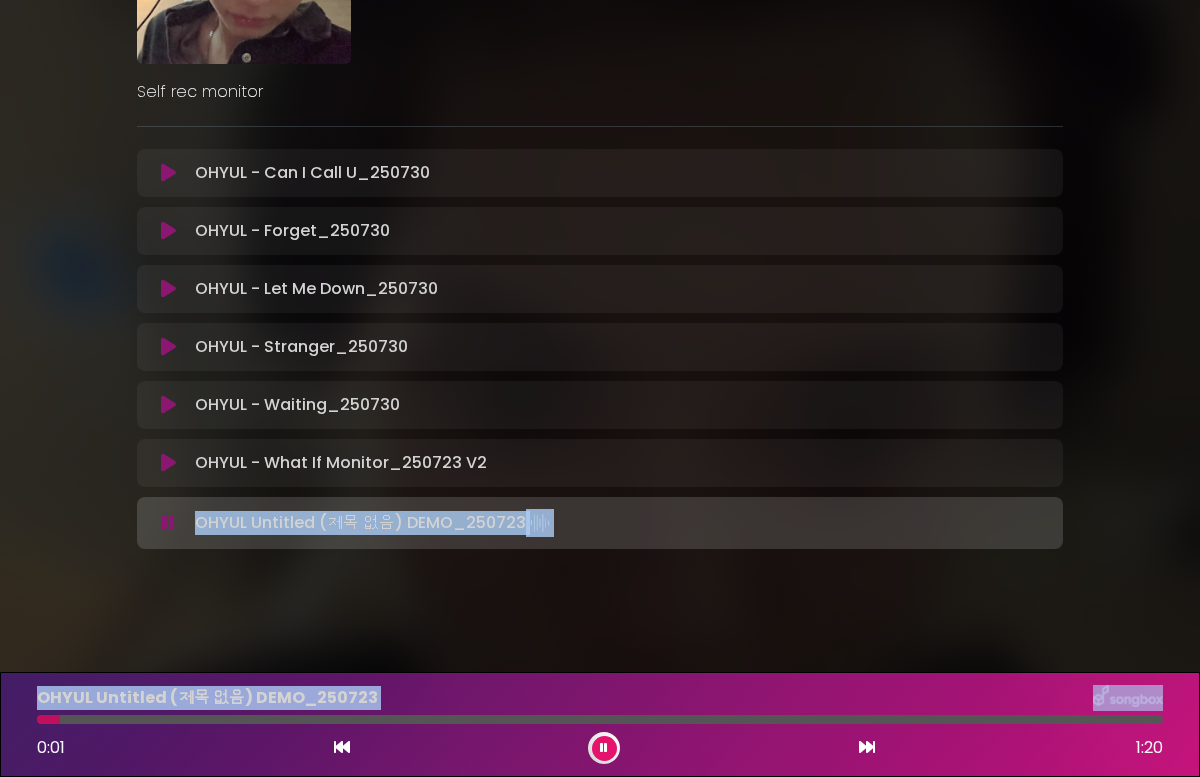 click at bounding box center (604, 748) 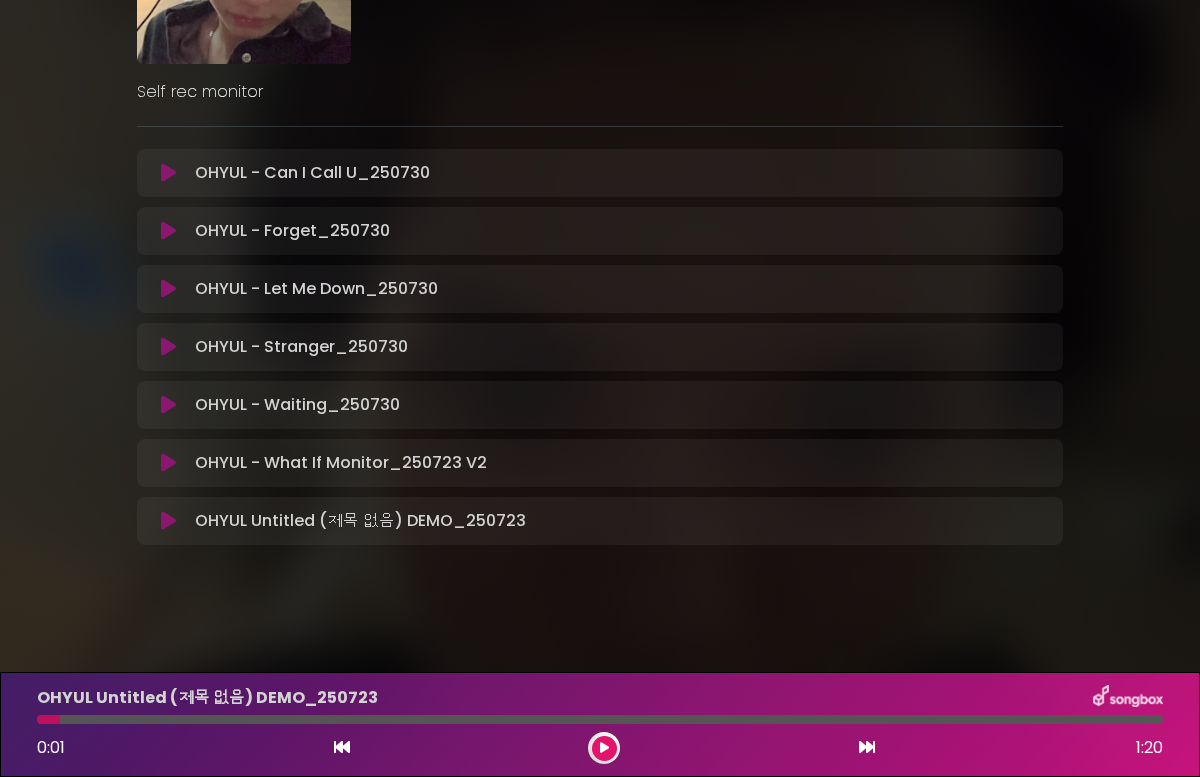 drag, startPoint x: 63, startPoint y: 716, endPoint x: 13, endPoint y: 716, distance: 50 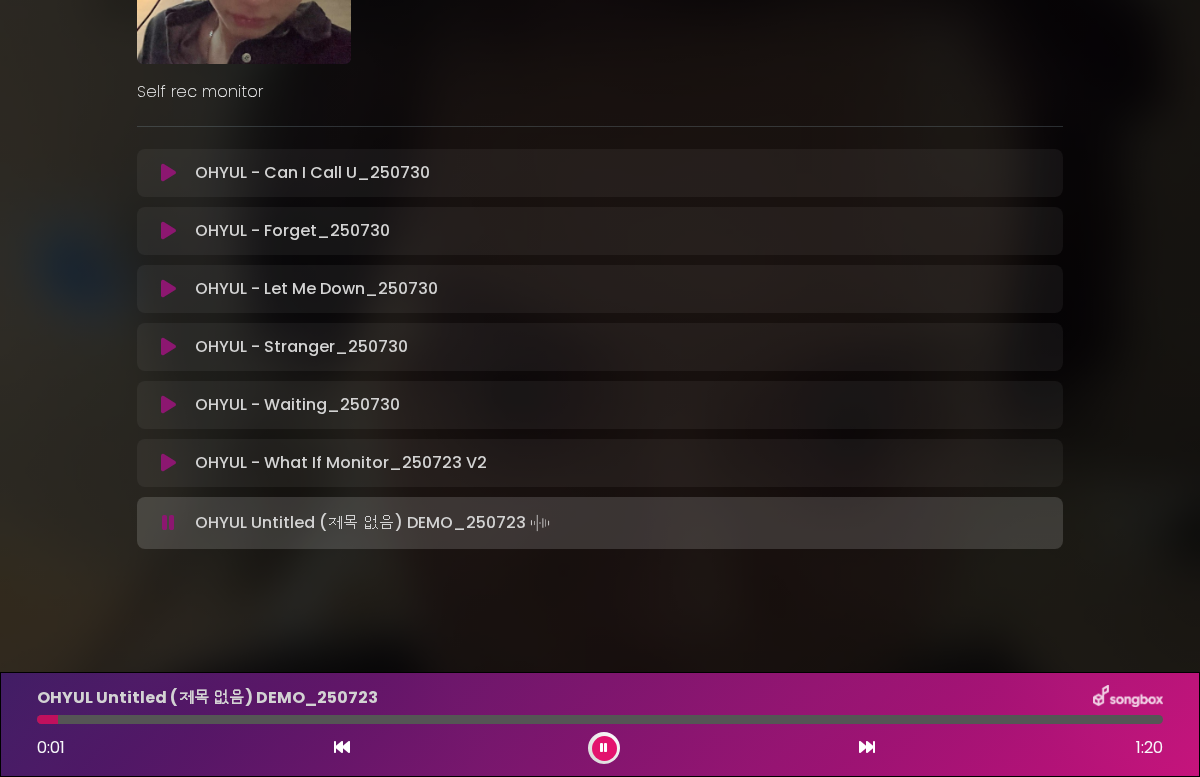 click at bounding box center [604, 748] 